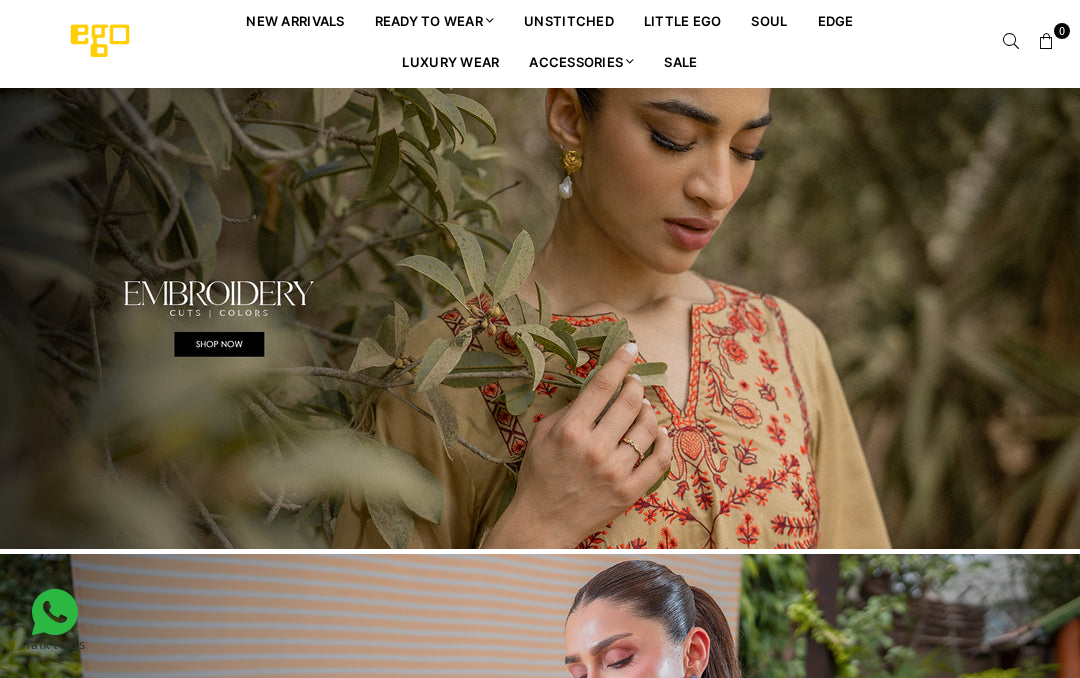 scroll, scrollTop: 0, scrollLeft: 0, axis: both 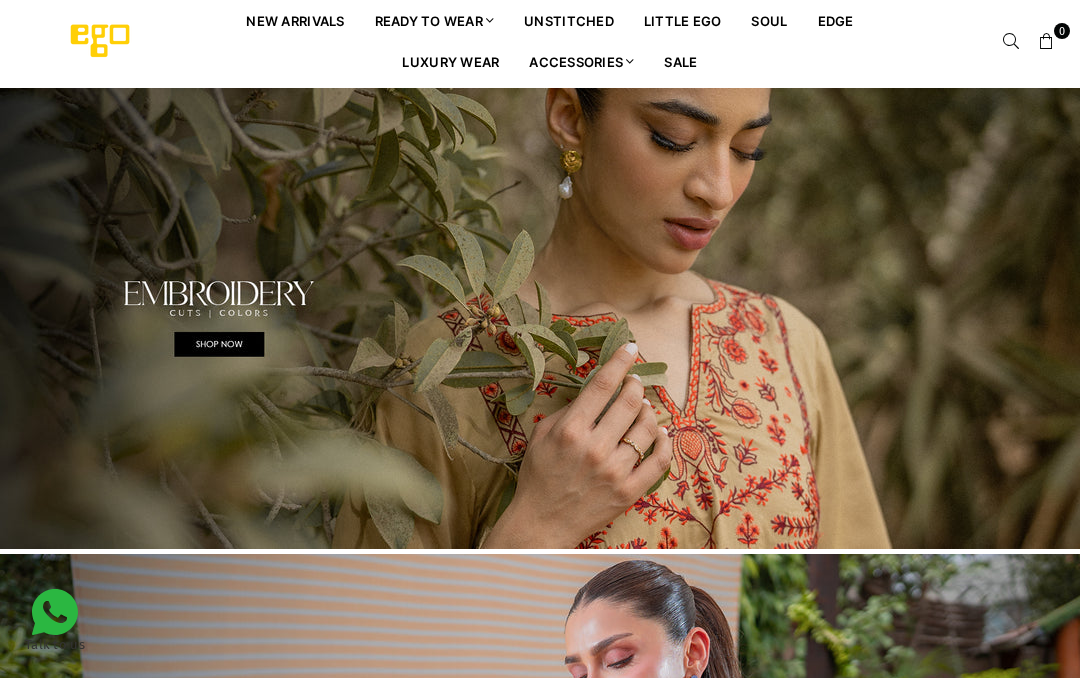 click on "2 PIECE | 3 PIECE" at bounding box center (438, 83) 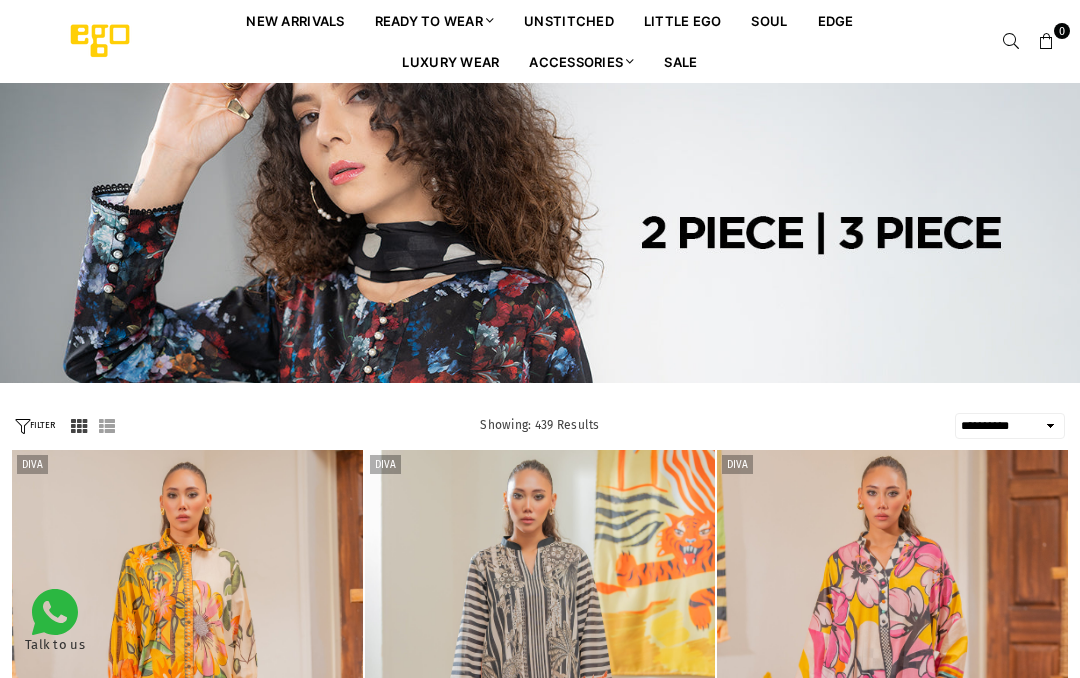 select on "**********" 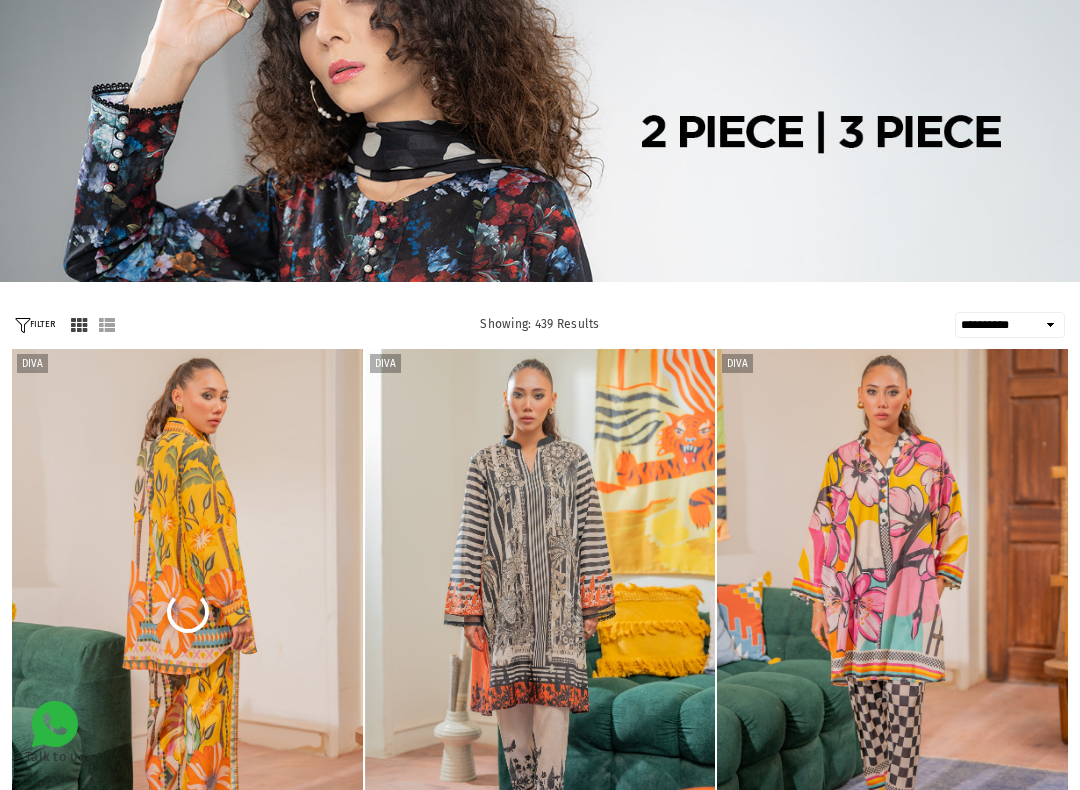 scroll, scrollTop: 102, scrollLeft: 0, axis: vertical 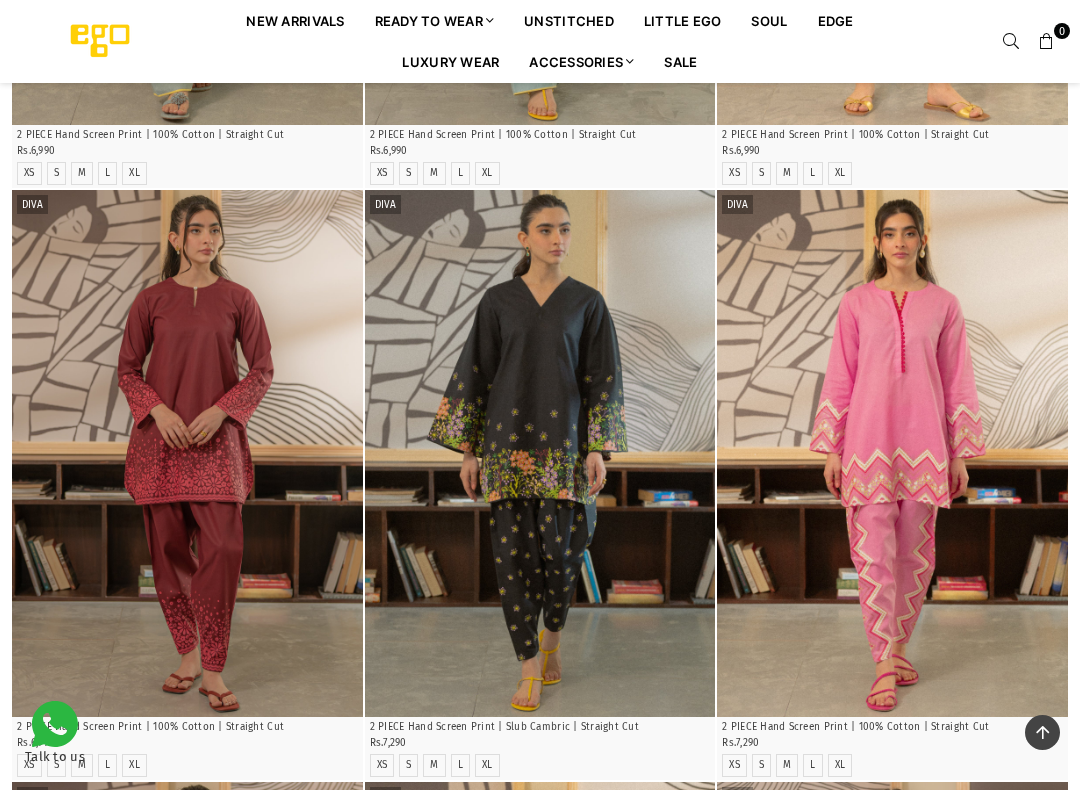 click at bounding box center (187, 453) 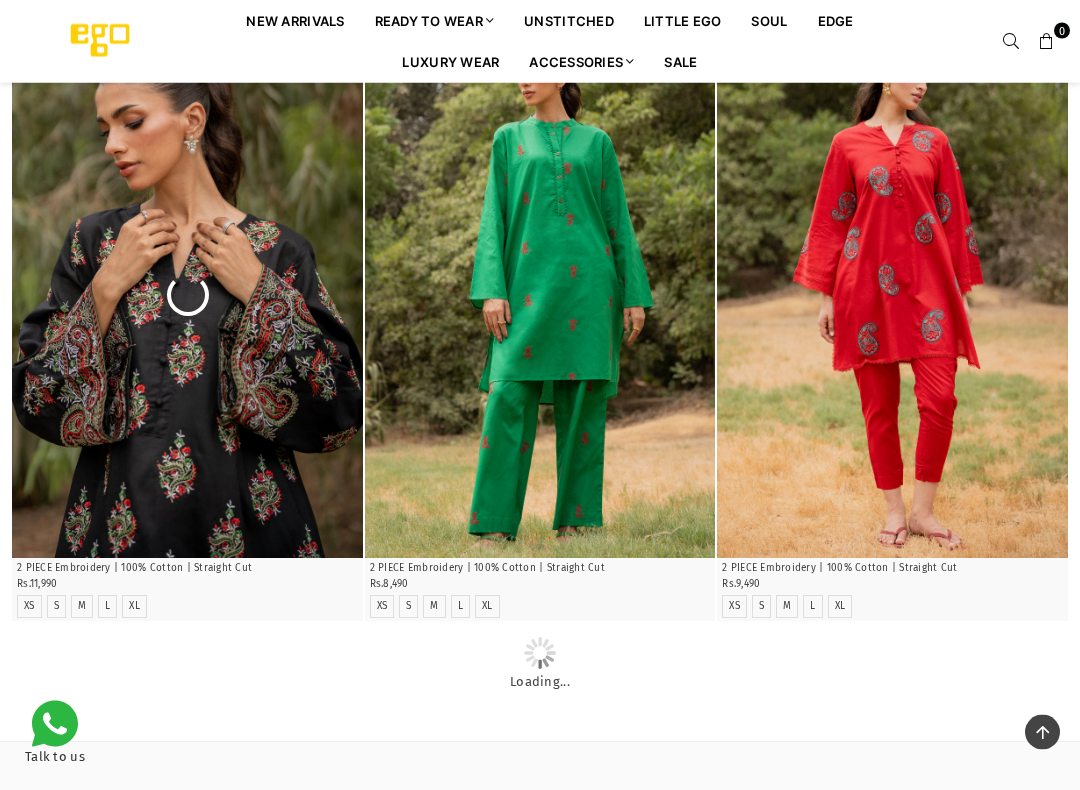 scroll, scrollTop: 4558, scrollLeft: 0, axis: vertical 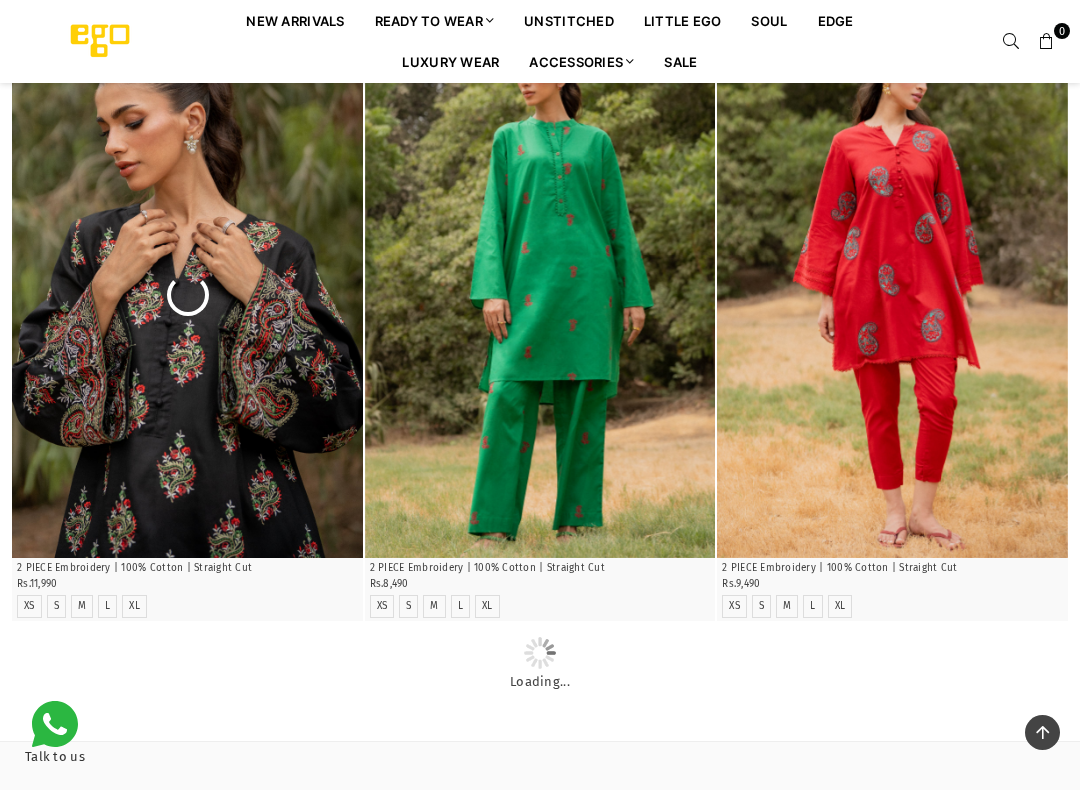 click on "Quick Shop" at bounding box center [187, 568] 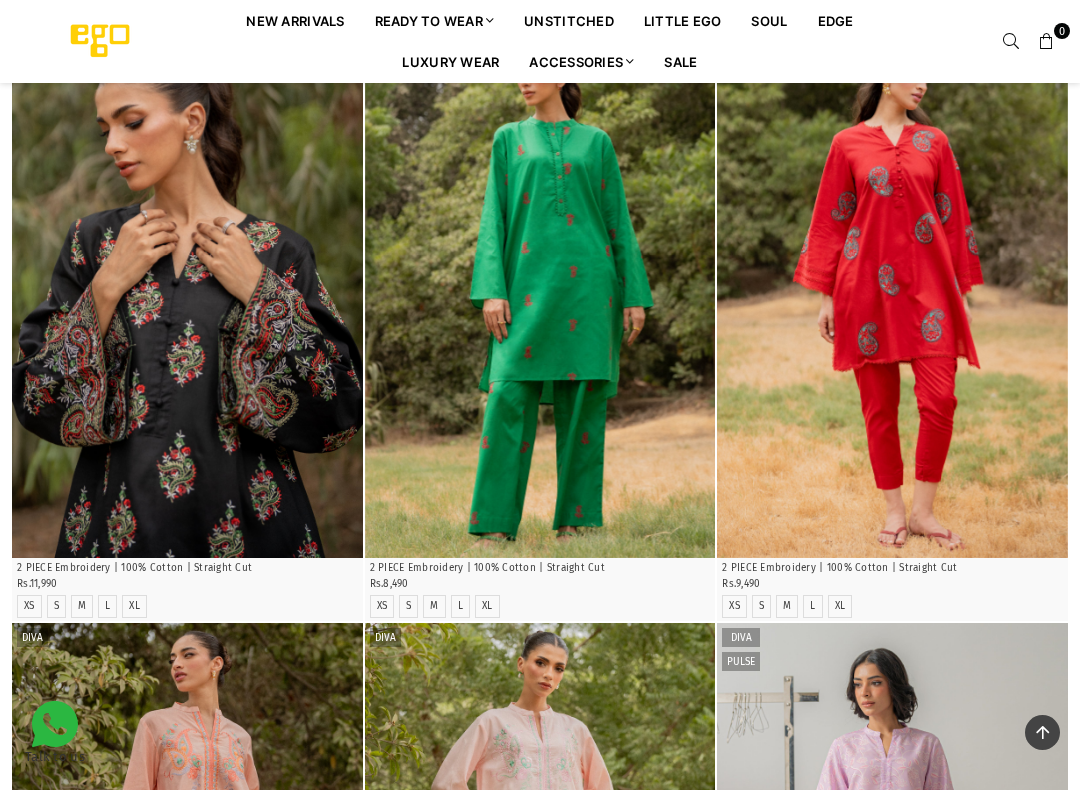 click on "2 PIECE Embroidery | 100% Cotton | Straight Cut" at bounding box center (187, 568) 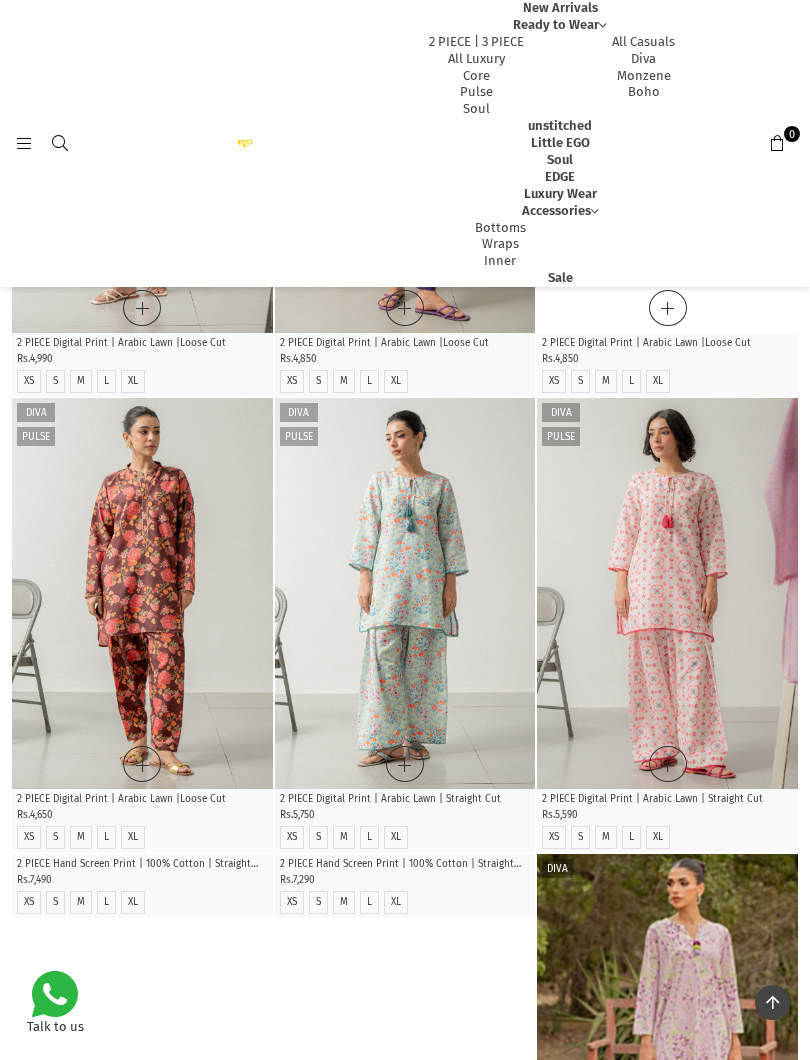 scroll, scrollTop: 5187, scrollLeft: 0, axis: vertical 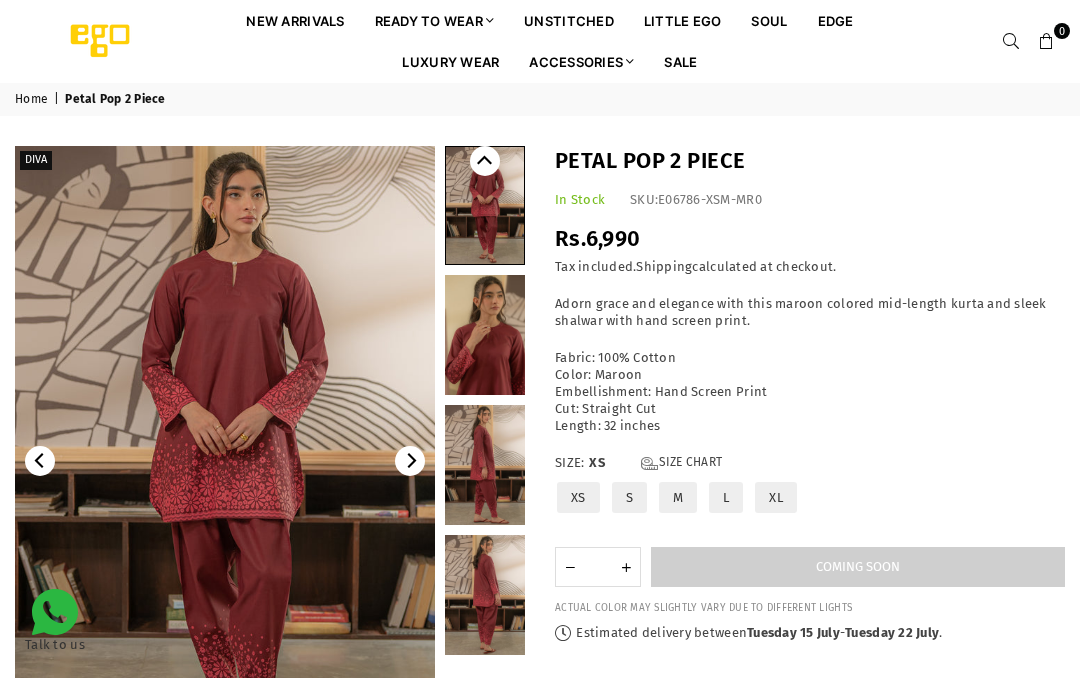 click at bounding box center (485, 335) 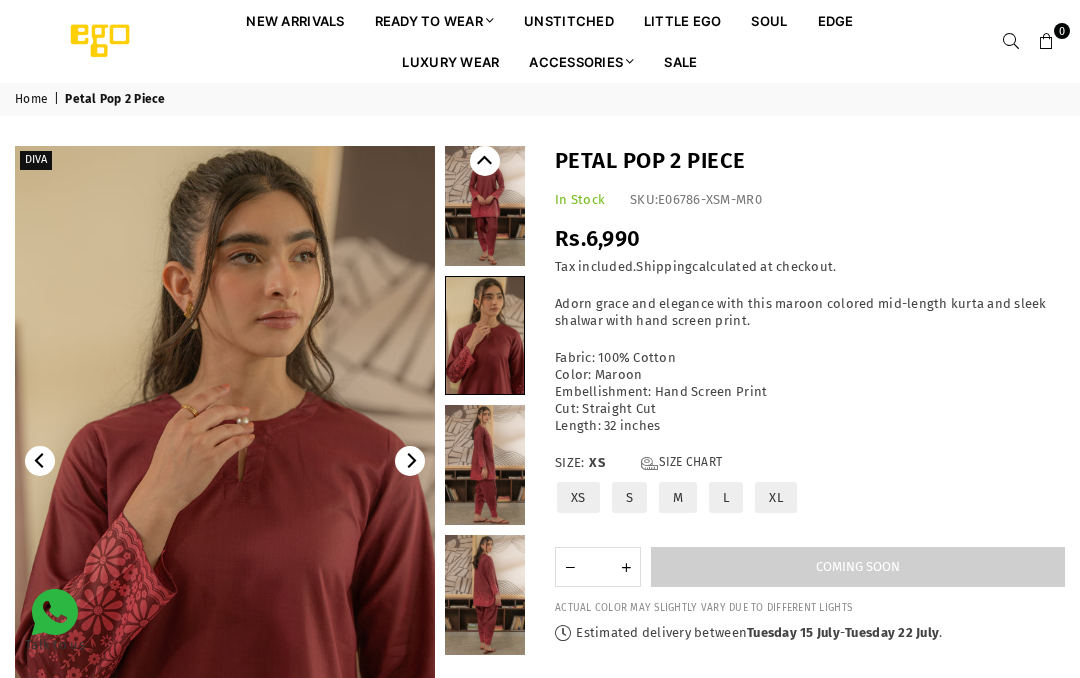click at bounding box center (485, 465) 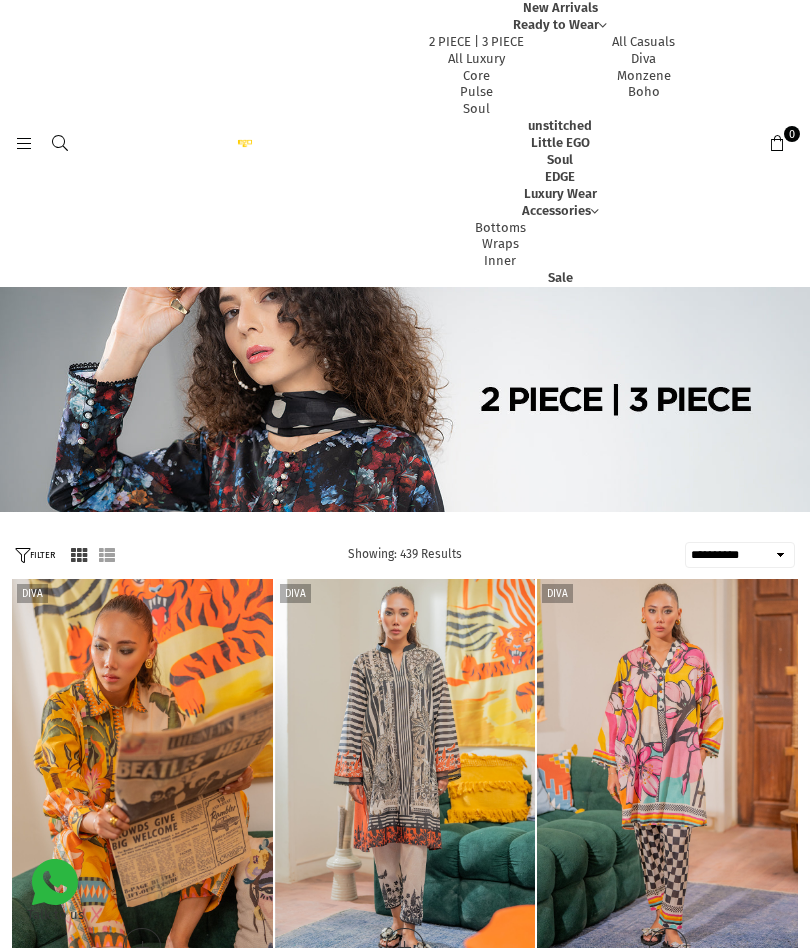 select on "**********" 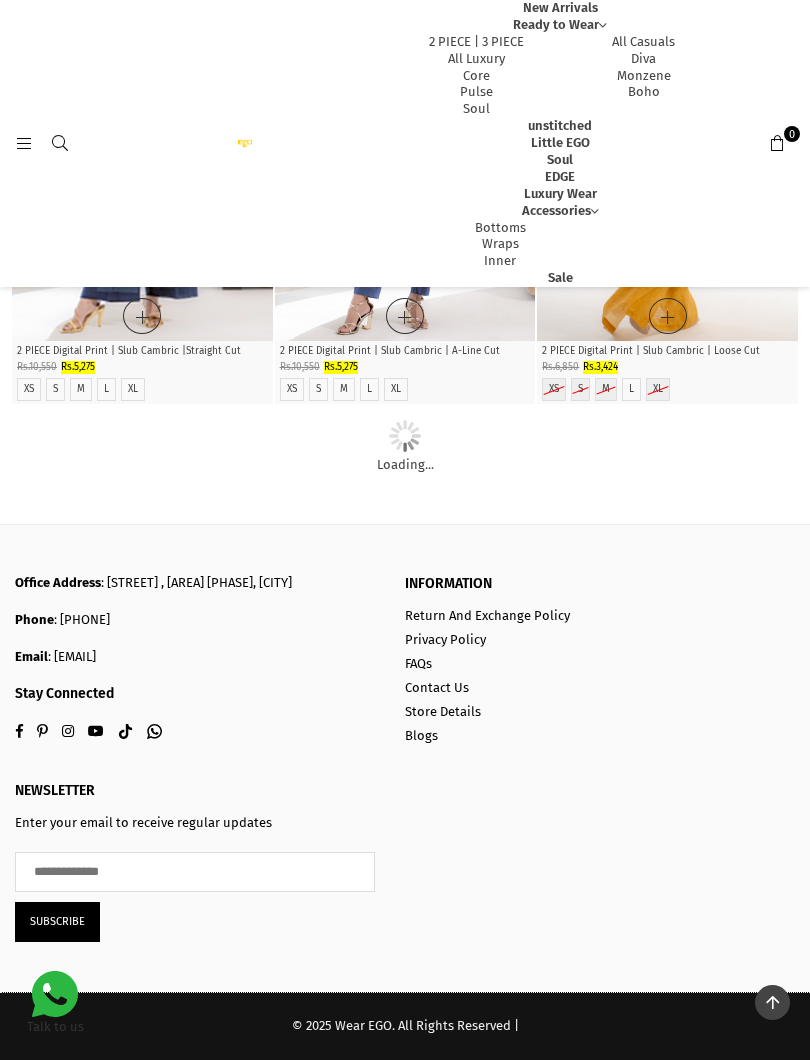 scroll, scrollTop: 29861, scrollLeft: 0, axis: vertical 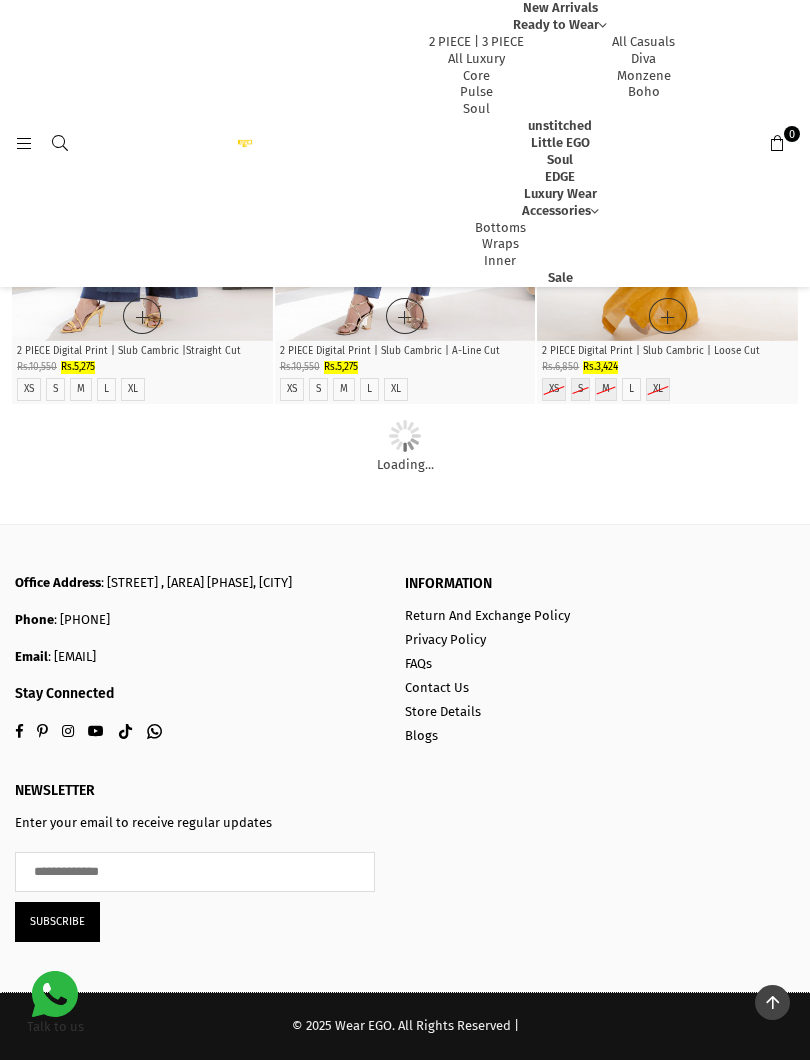 click at bounding box center (668, -2398) 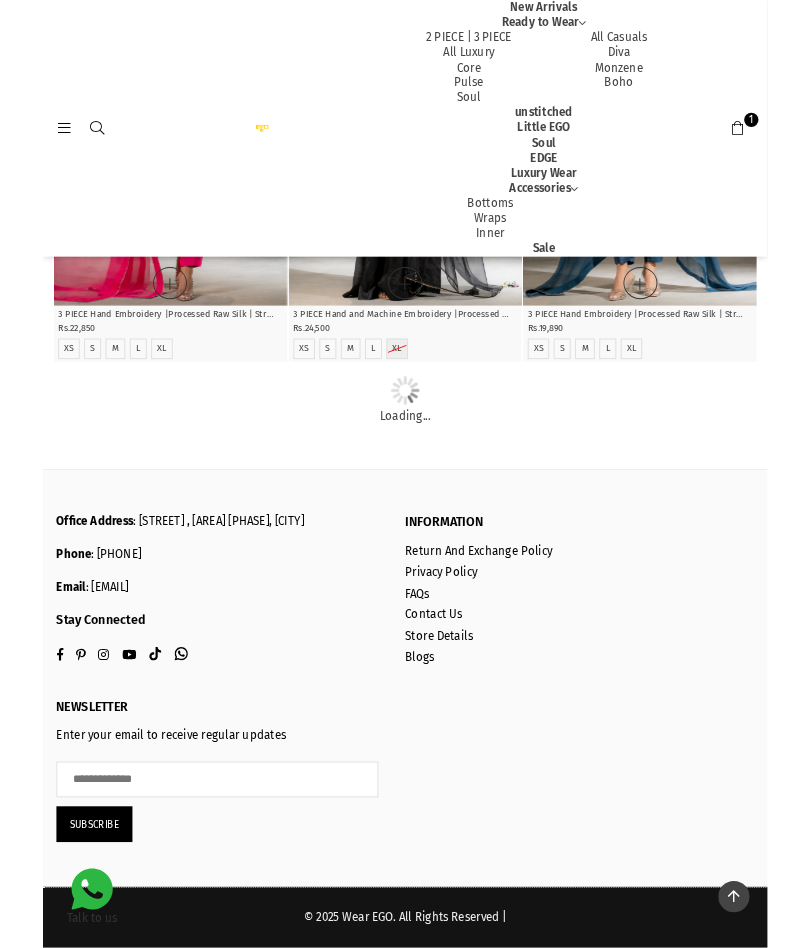 scroll, scrollTop: 30617, scrollLeft: 0, axis: vertical 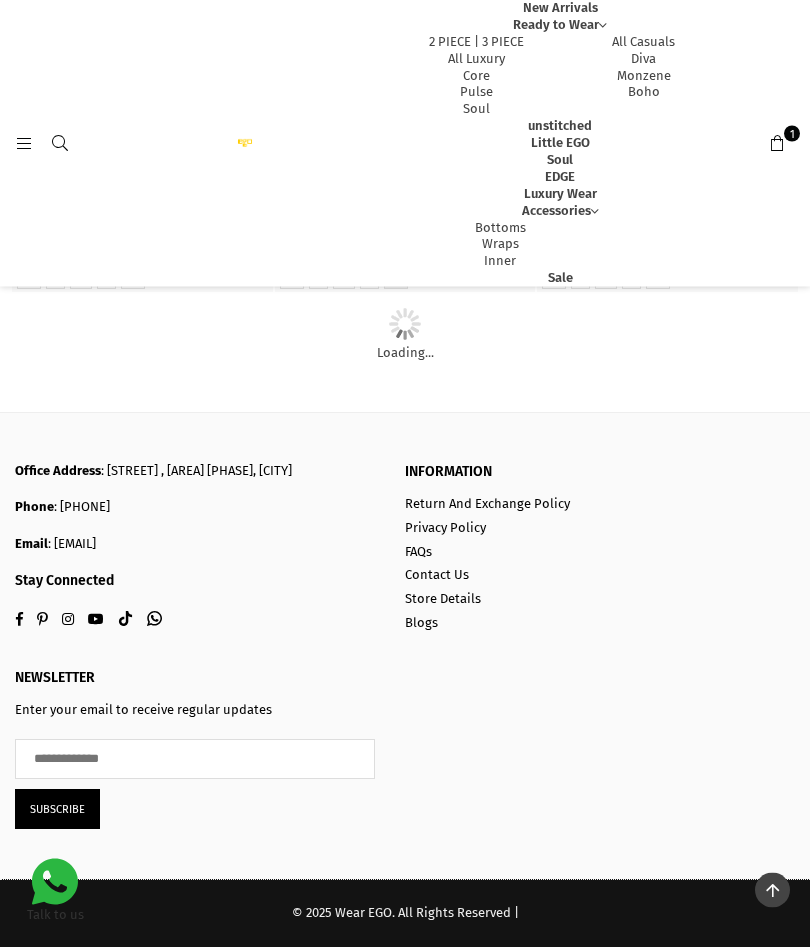 click on "Bottoms" at bounding box center (500, 227) 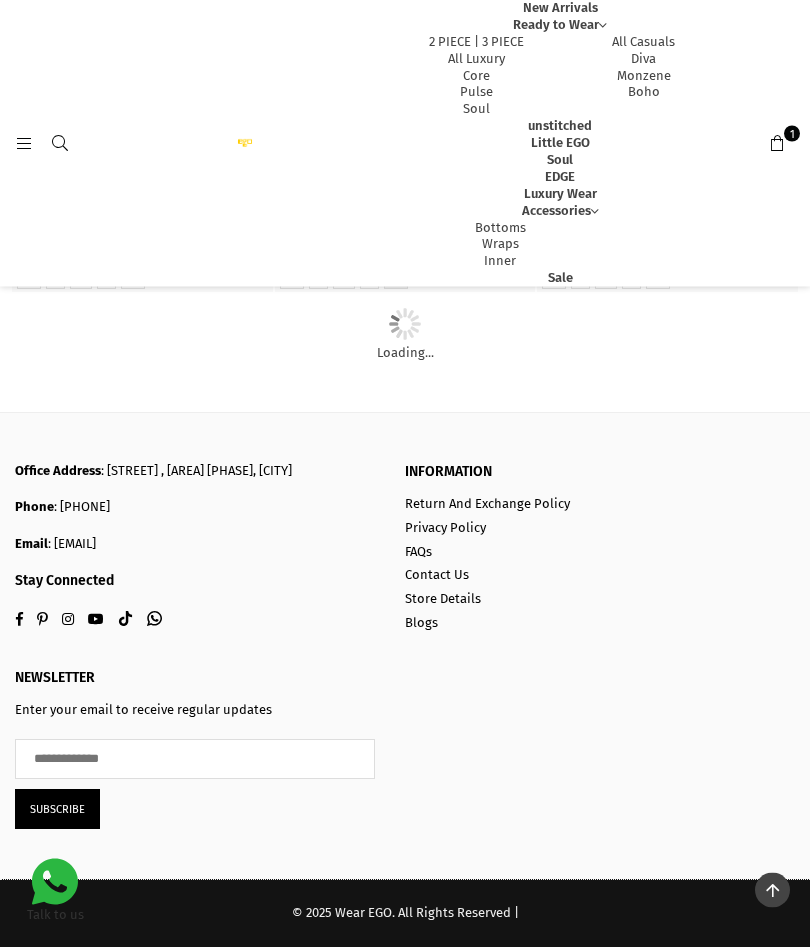 scroll, scrollTop: 25571, scrollLeft: 0, axis: vertical 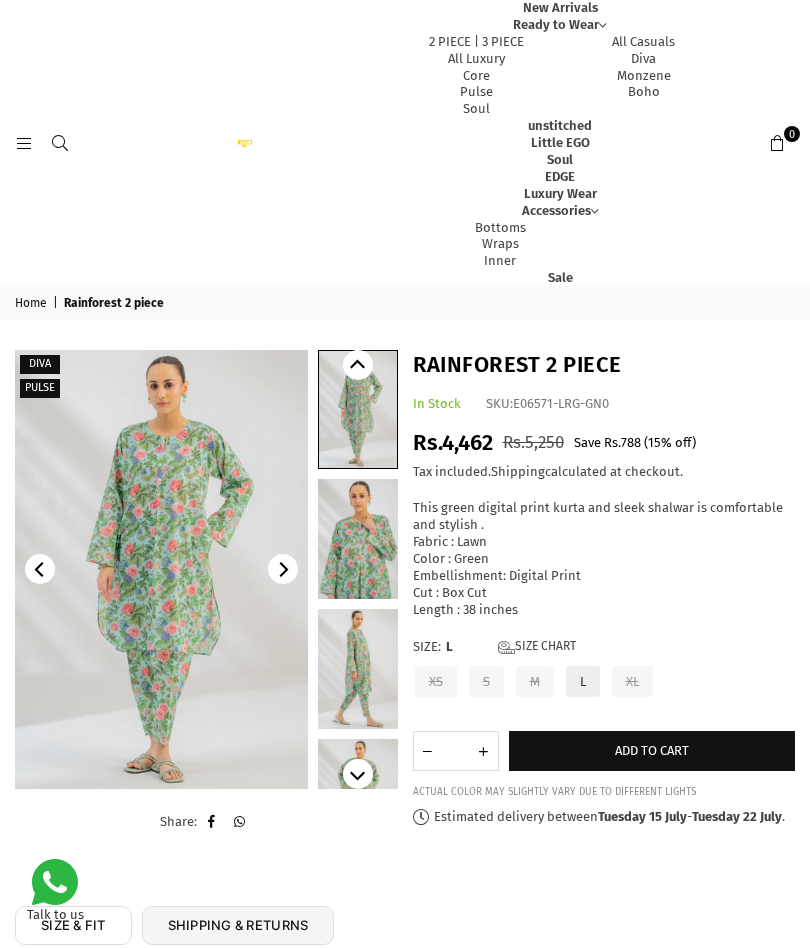 click at bounding box center [161, 569] 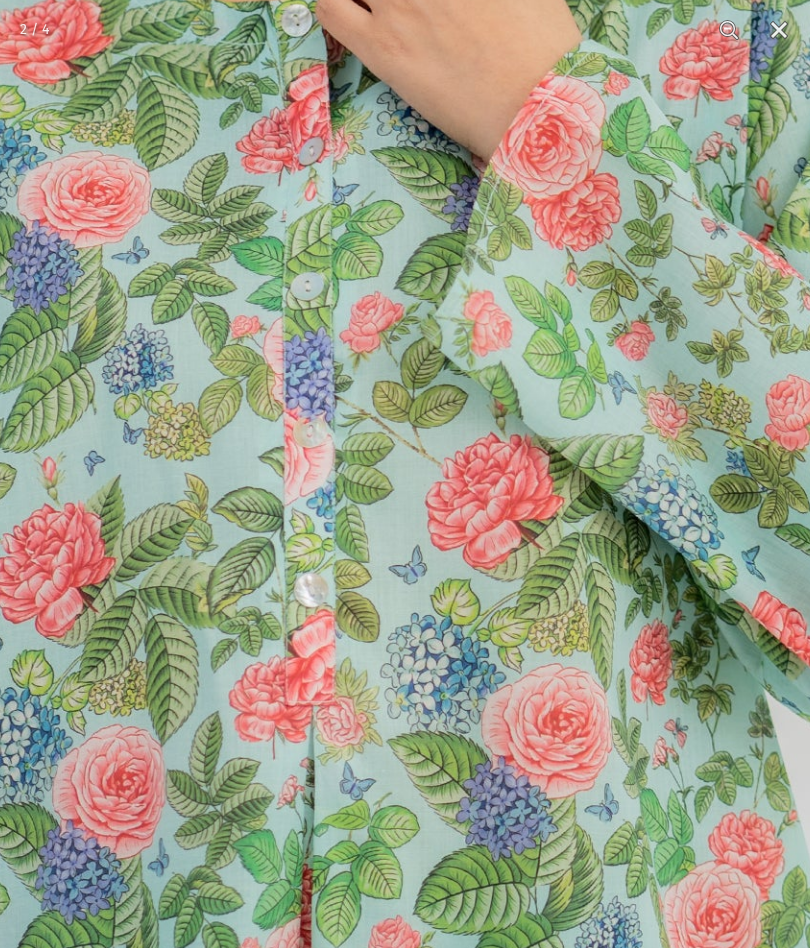 click at bounding box center (259, 323) 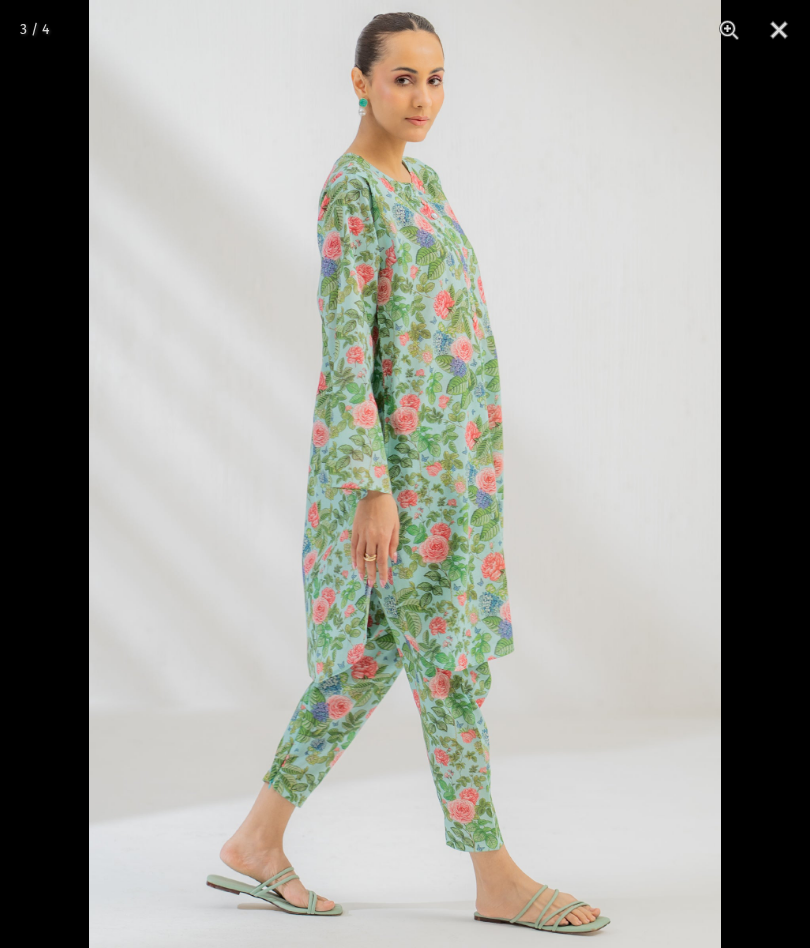 click at bounding box center (779, 30) 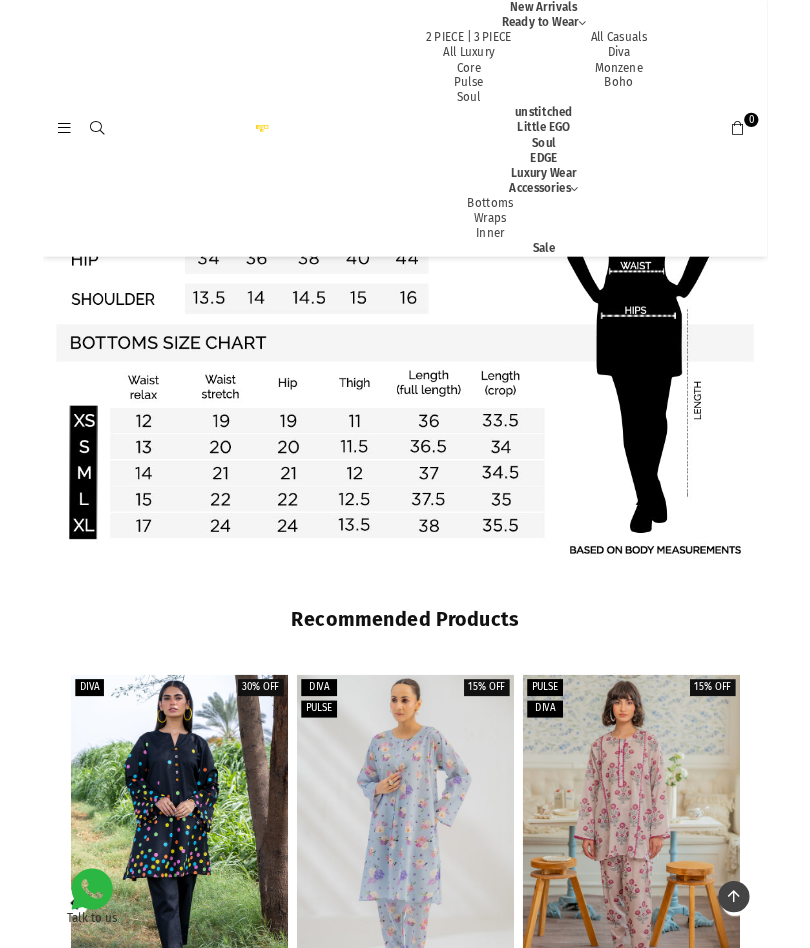 scroll, scrollTop: 1437, scrollLeft: 0, axis: vertical 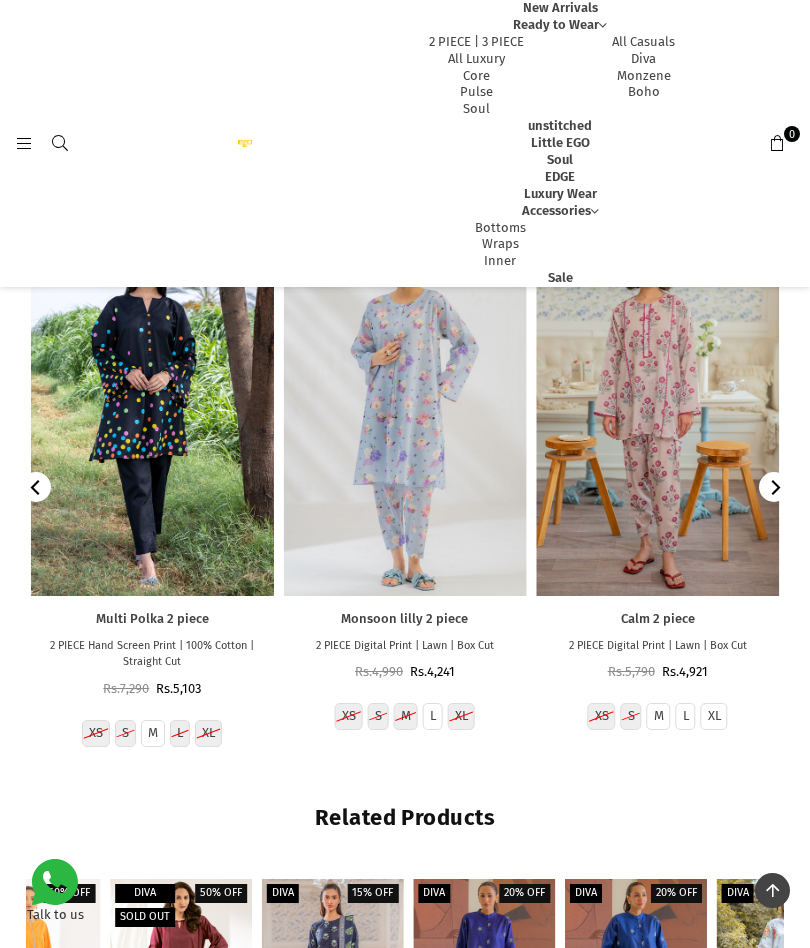 click at bounding box center (405, 414) 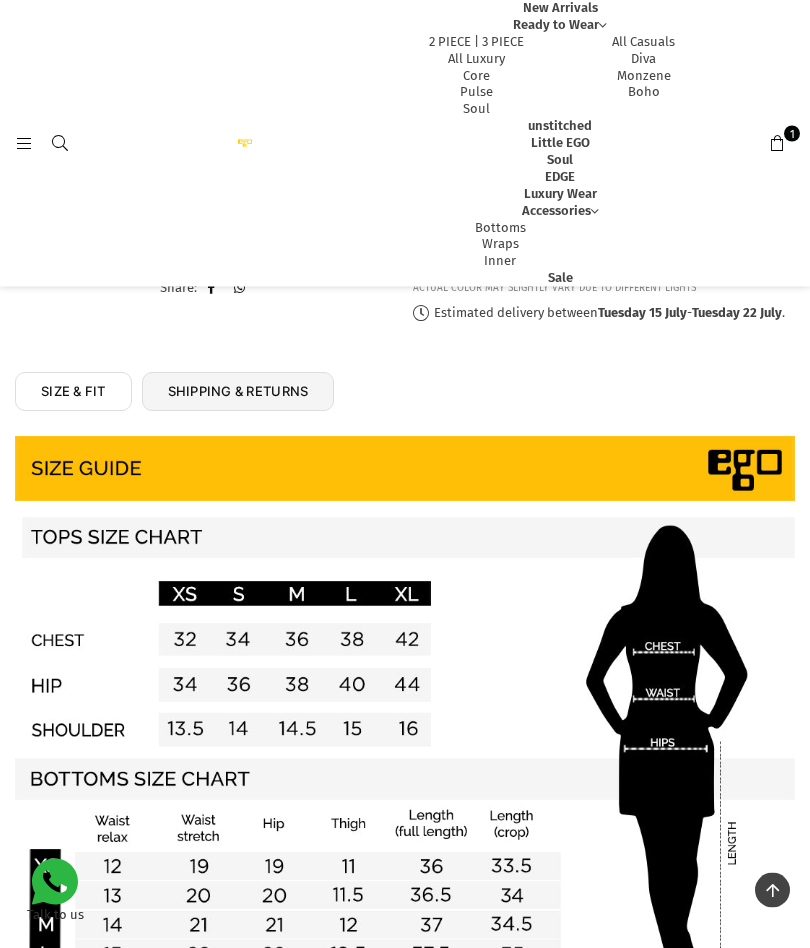 scroll, scrollTop: 0, scrollLeft: 0, axis: both 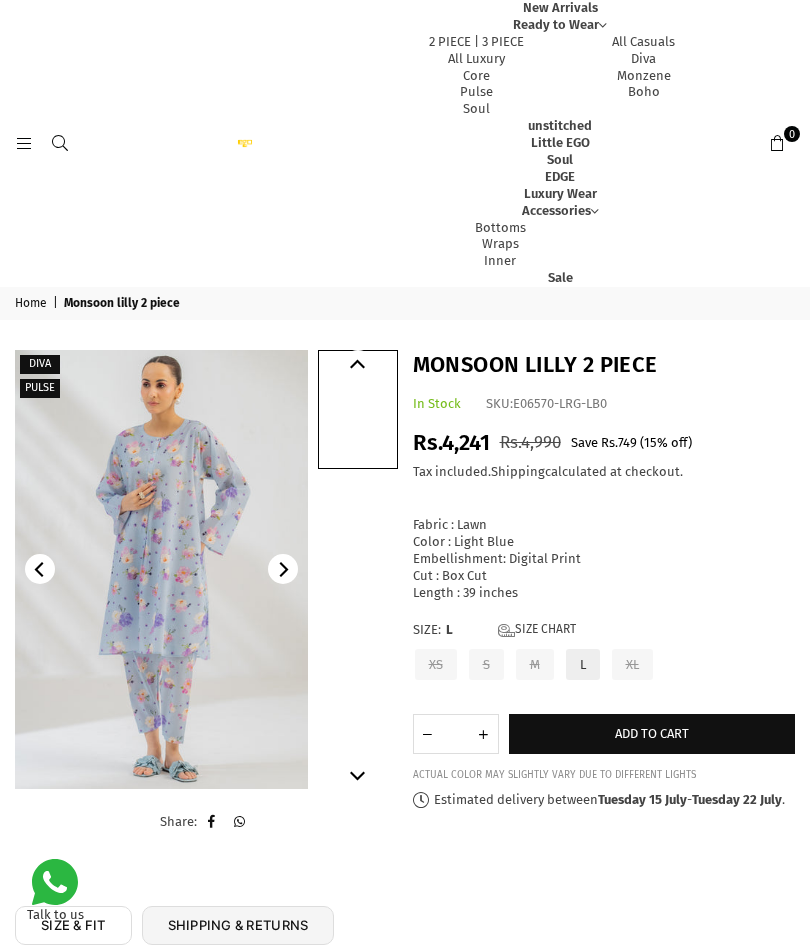 click at bounding box center [161, 569] 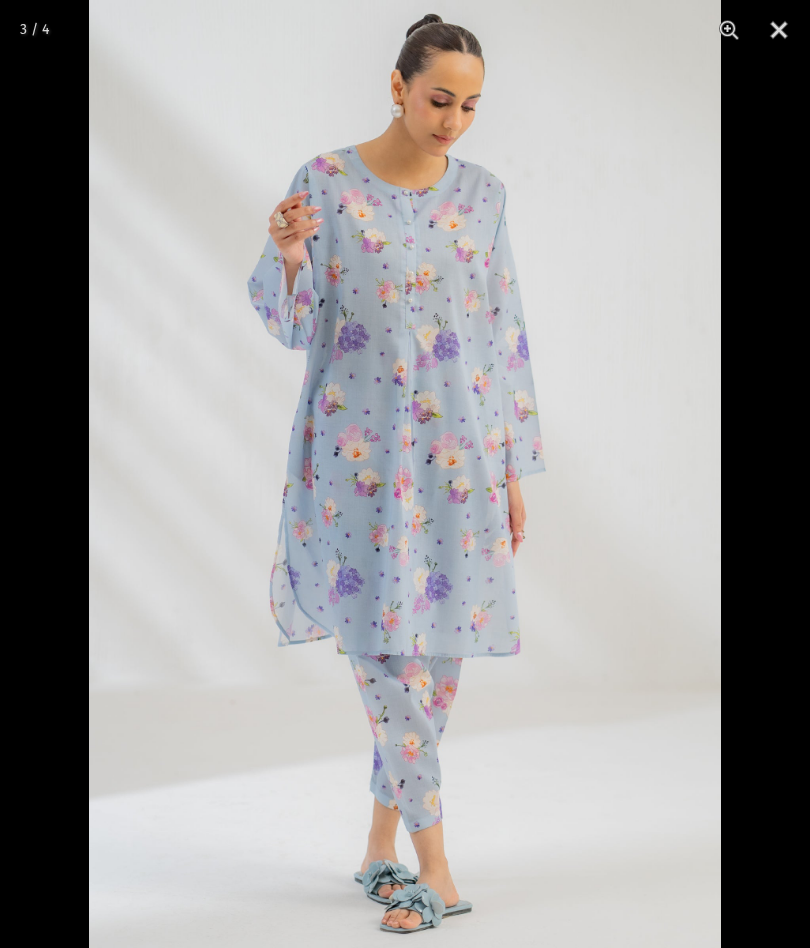 click at bounding box center (405, 474) 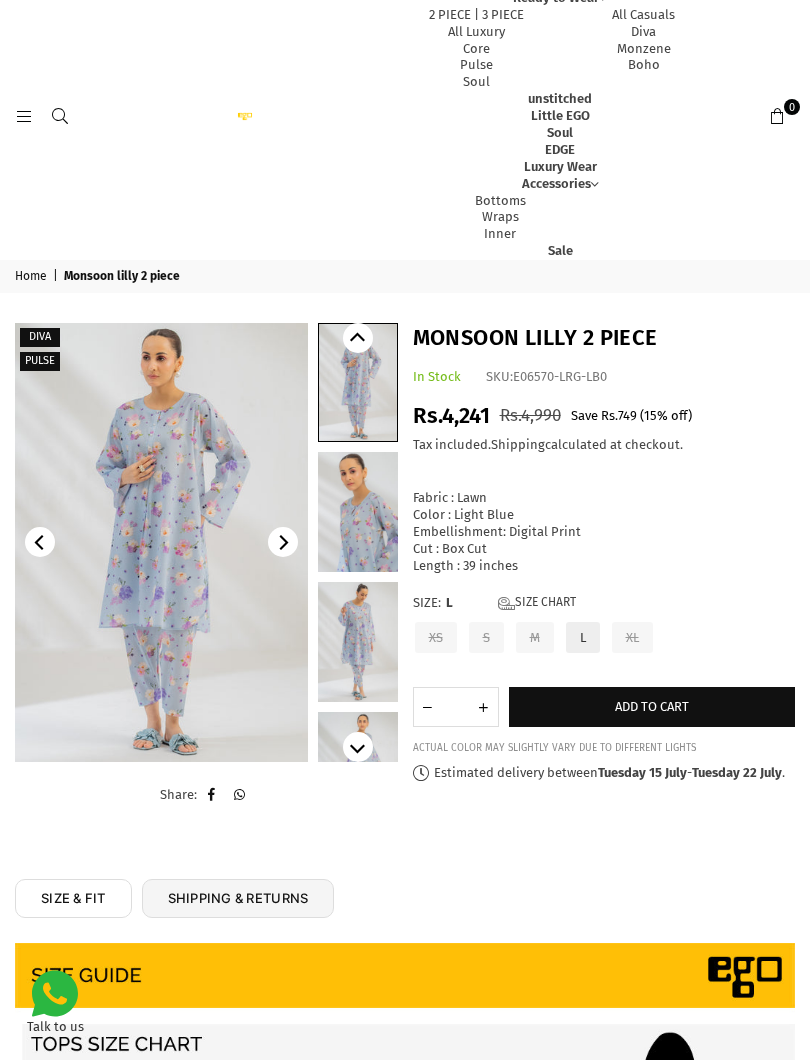 scroll, scrollTop: 27, scrollLeft: 0, axis: vertical 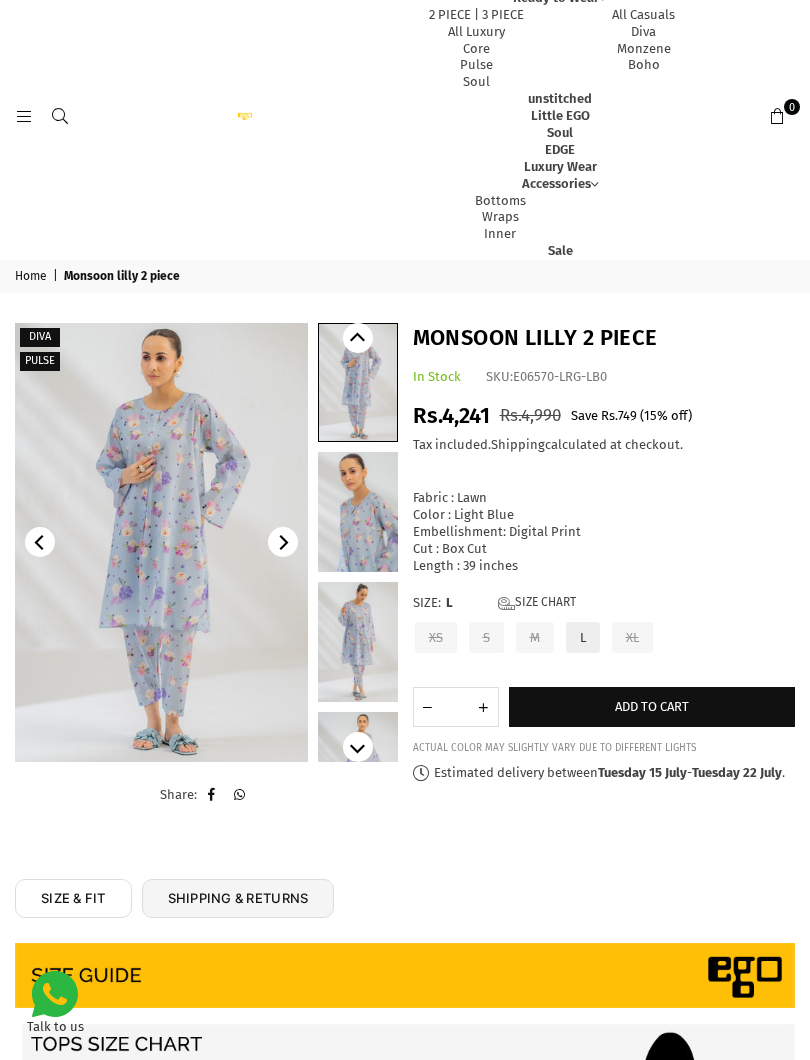click on "L" at bounding box center [583, 637] 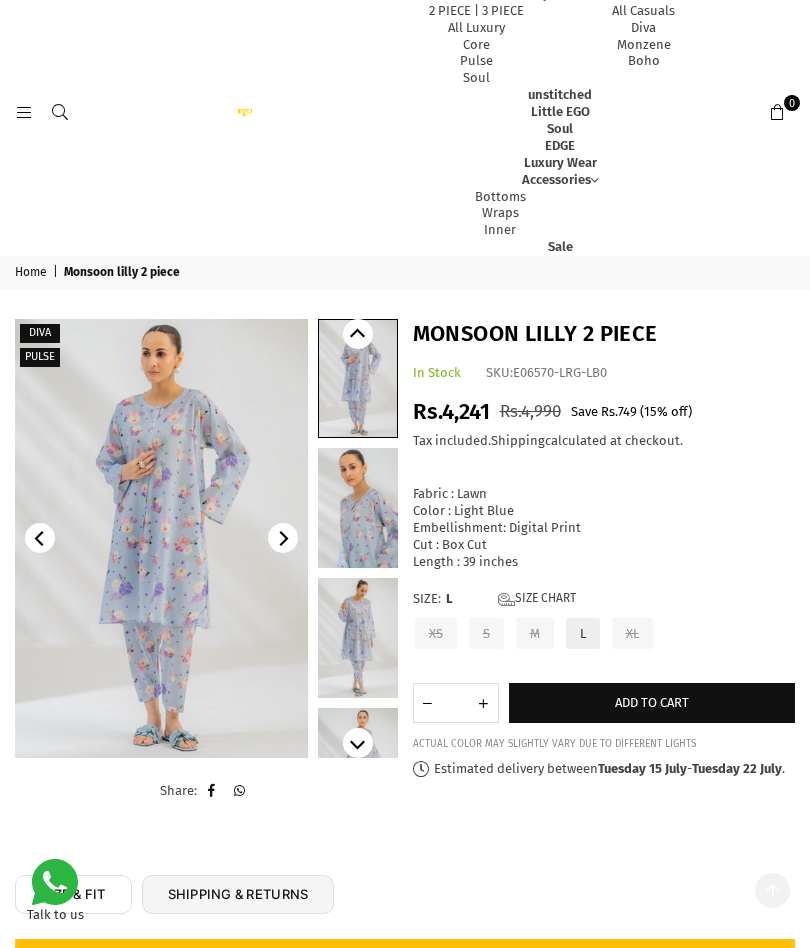 scroll, scrollTop: 0, scrollLeft: 0, axis: both 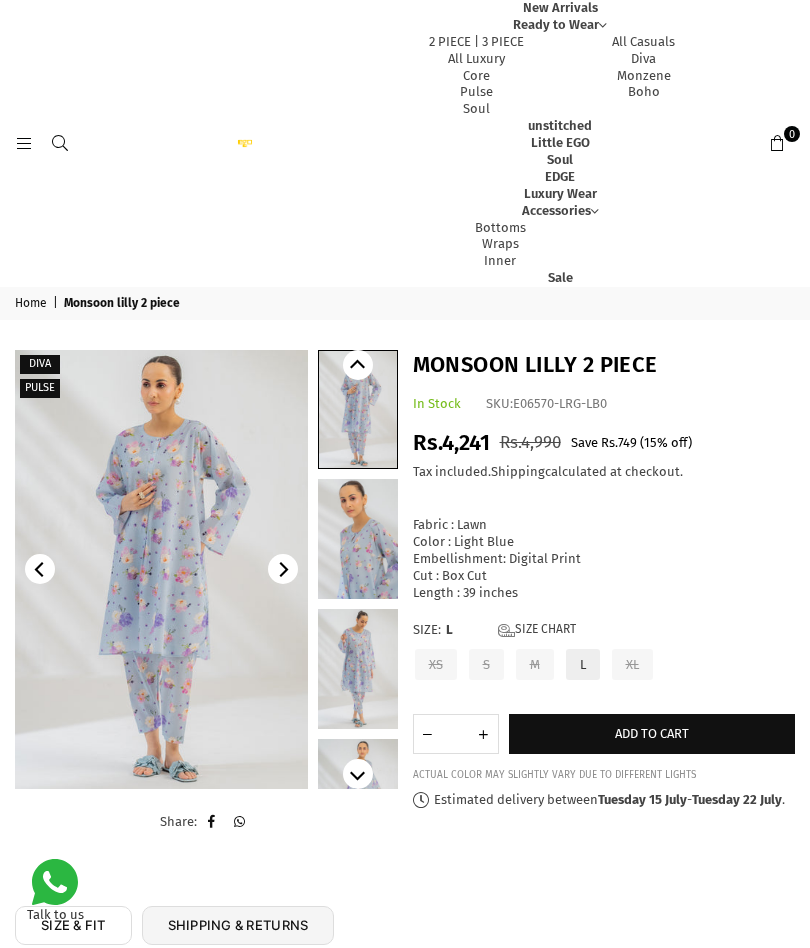 click on "Add to cart" at bounding box center [652, 733] 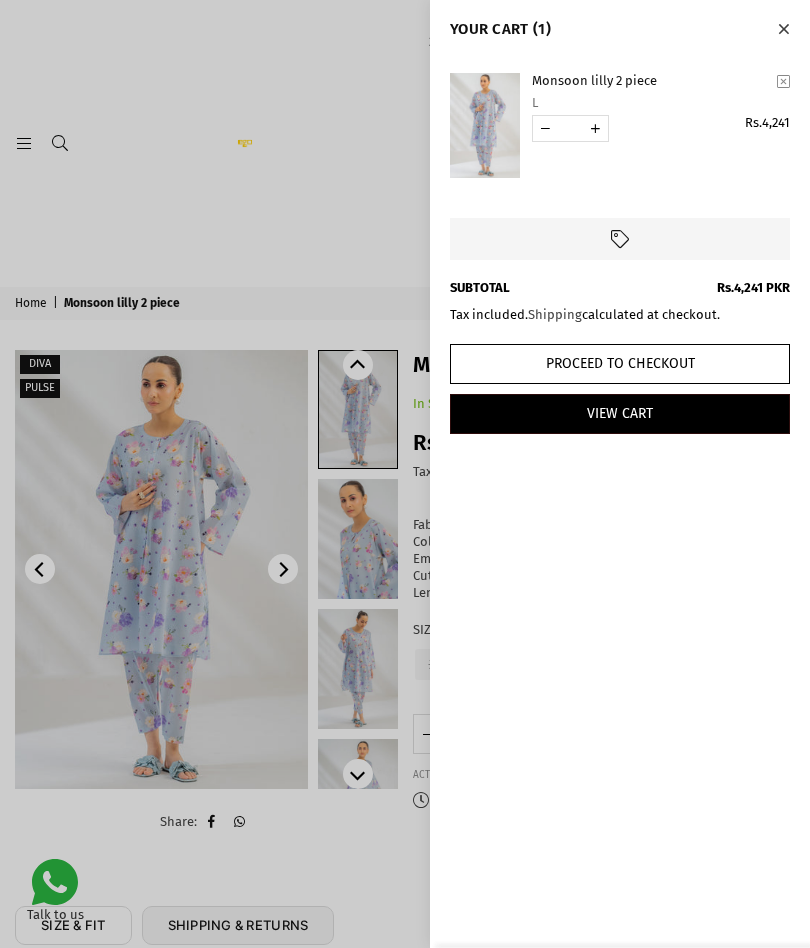 click at bounding box center [783, 28] 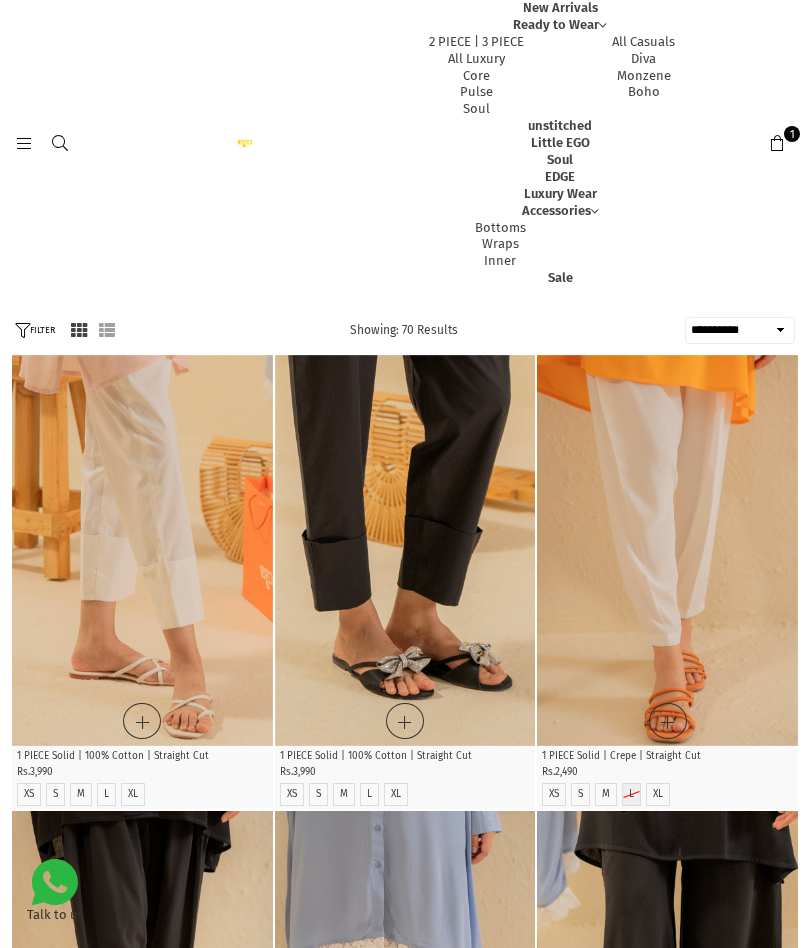 select on "**********" 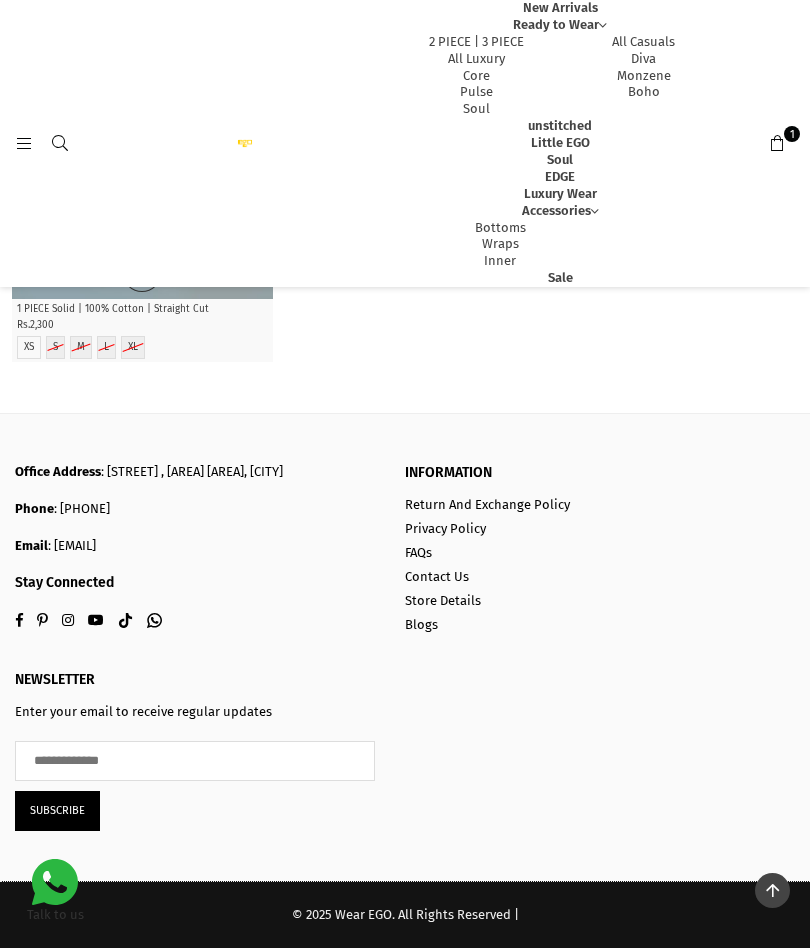 scroll, scrollTop: 8985, scrollLeft: 0, axis: vertical 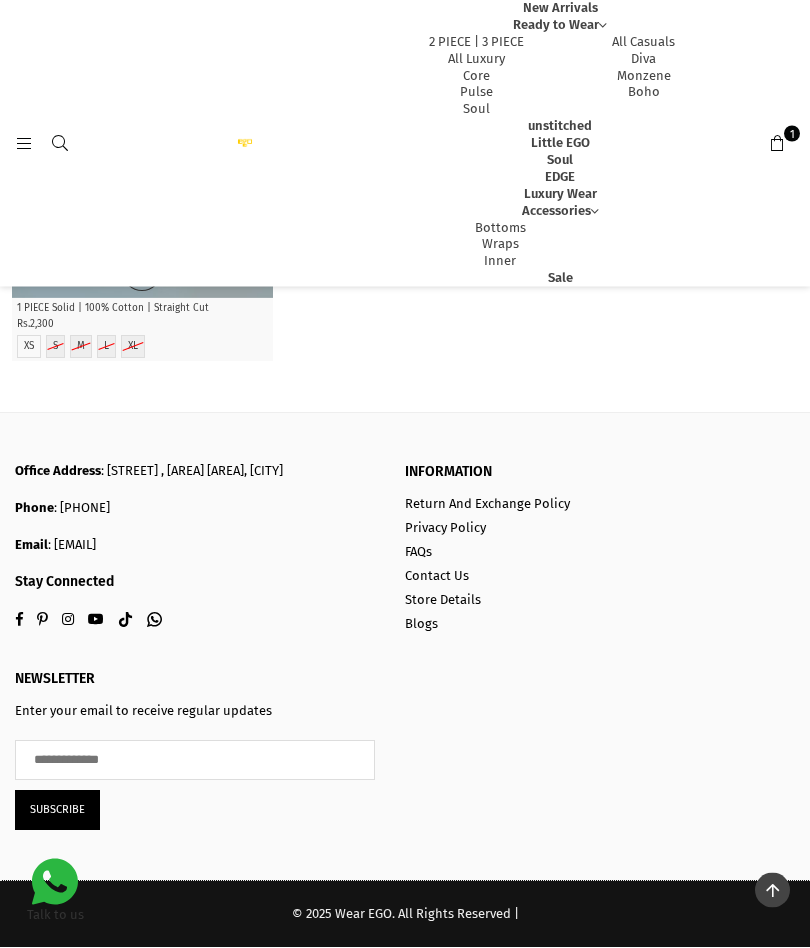 click on "2 PIECE | 3 PIECE" at bounding box center [476, 41] 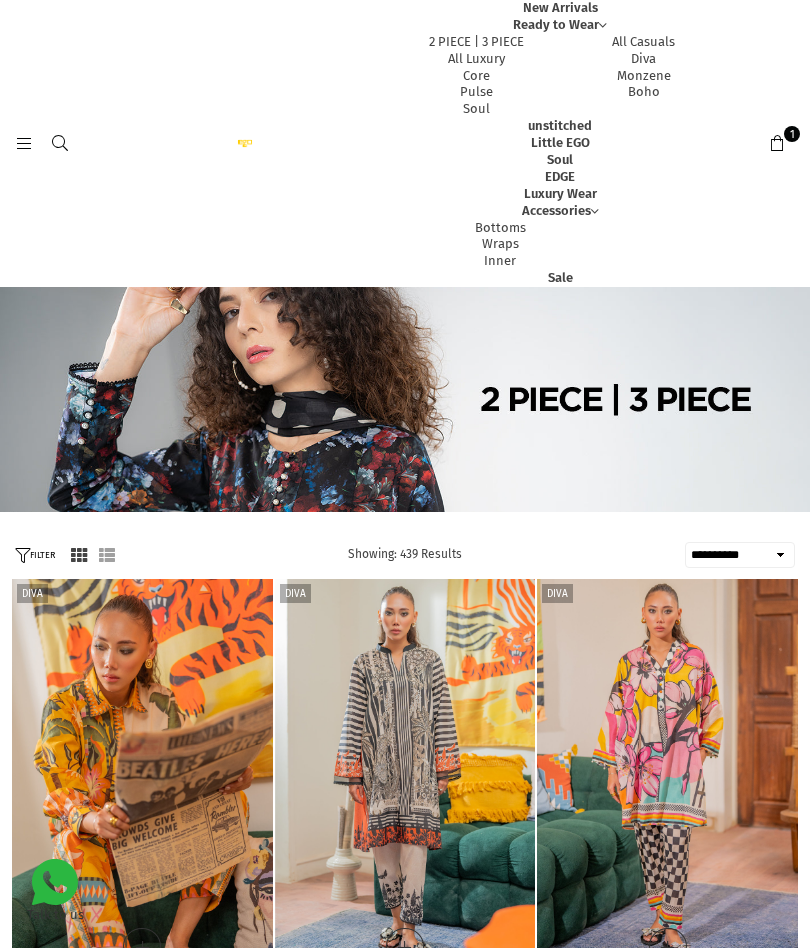 scroll, scrollTop: 0, scrollLeft: 0, axis: both 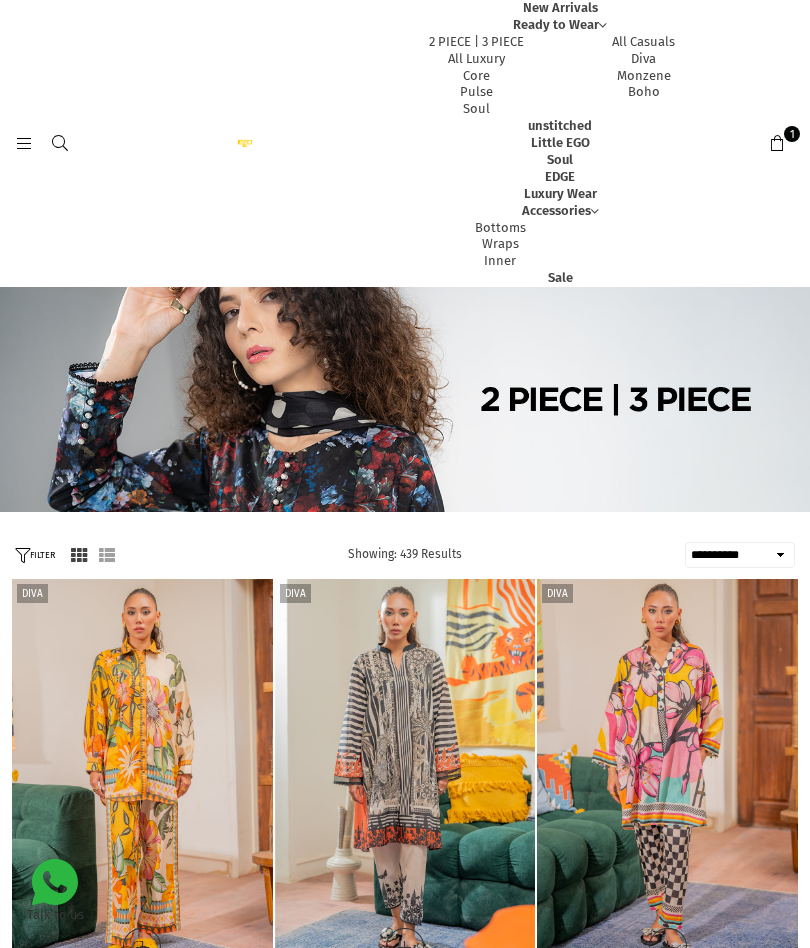 click on "**********" at bounding box center [740, 555] 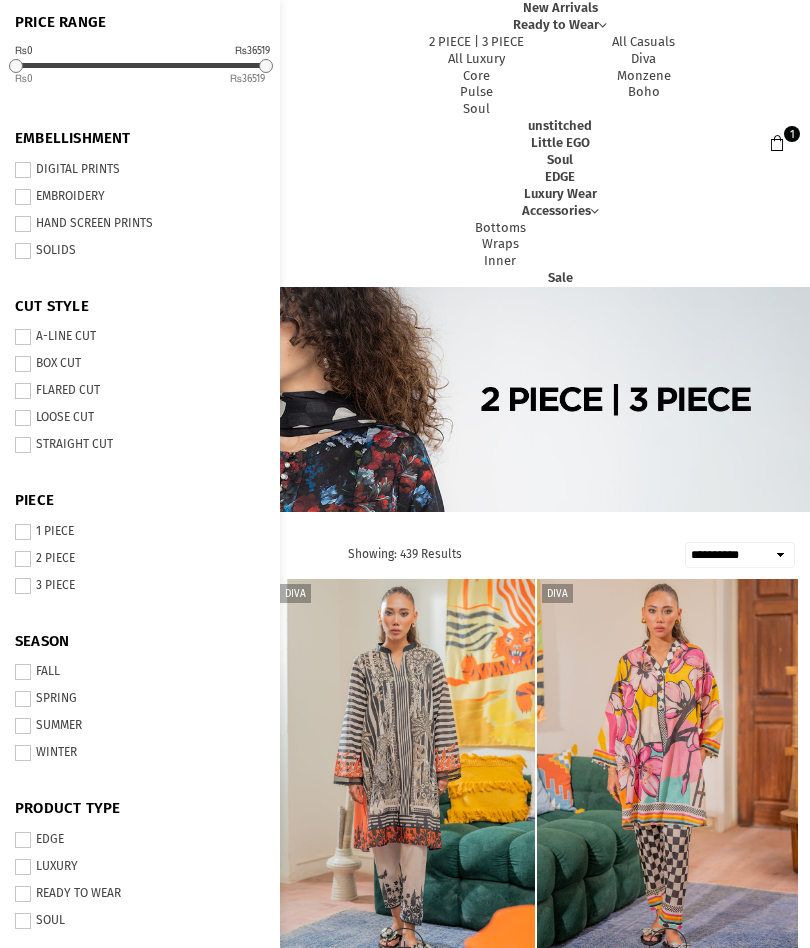 scroll, scrollTop: 255, scrollLeft: 0, axis: vertical 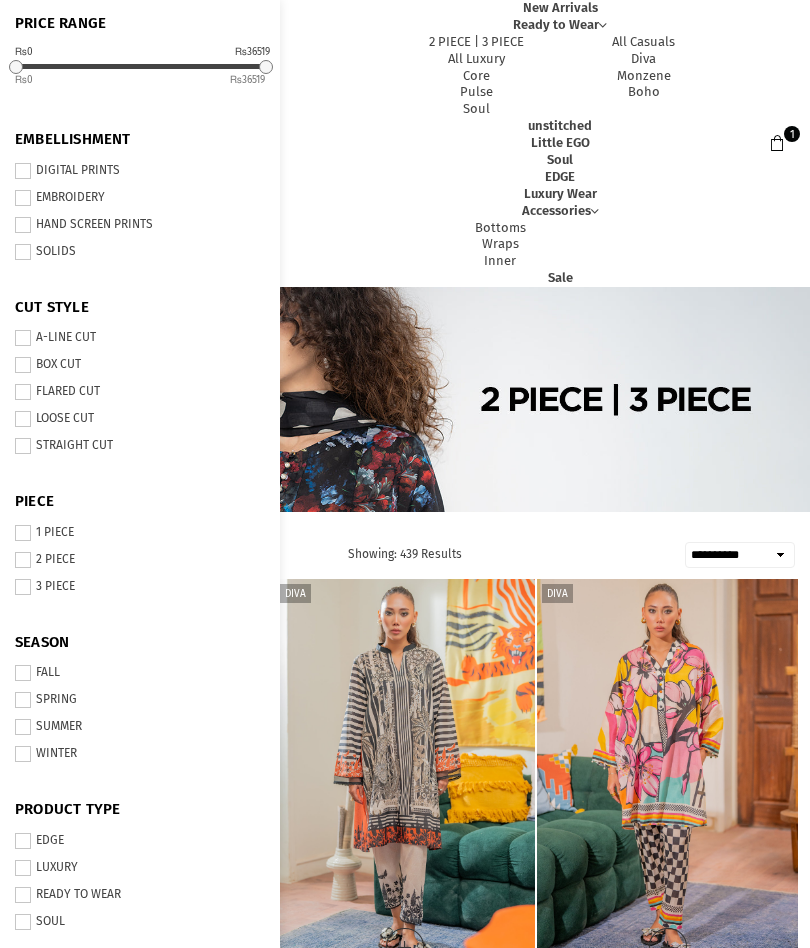 click on "SEASON    FALL   SPRING   SUMMER   WINTER" at bounding box center [140, 694] 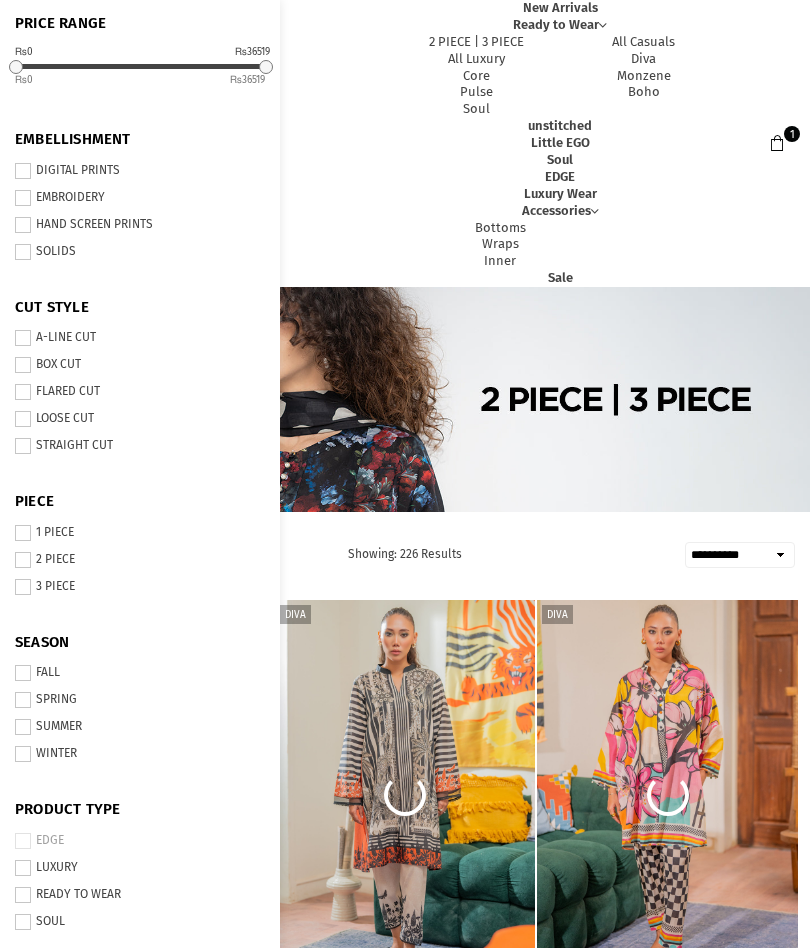 scroll, scrollTop: 239, scrollLeft: 0, axis: vertical 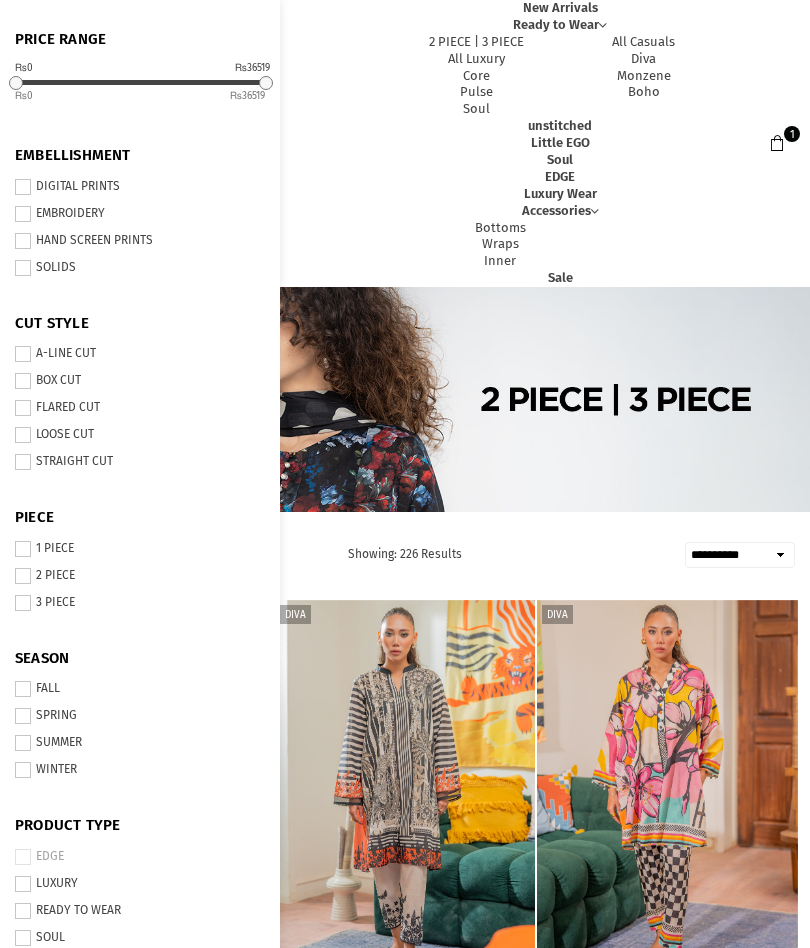 click at bounding box center [405, 399] 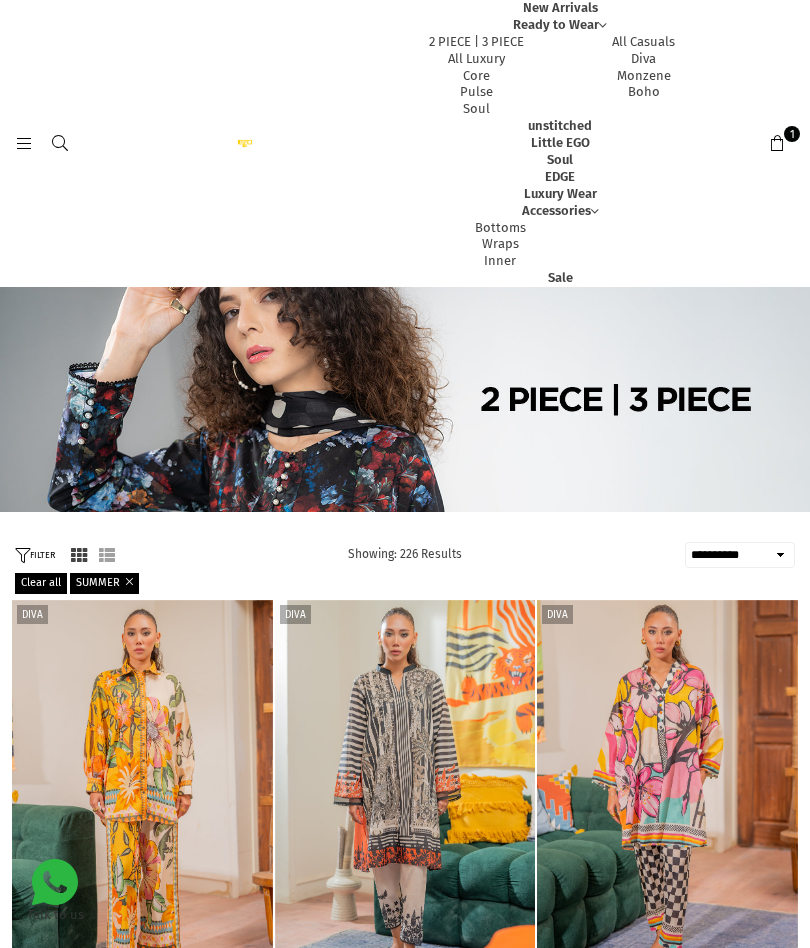 click on "**********" at bounding box center [740, 555] 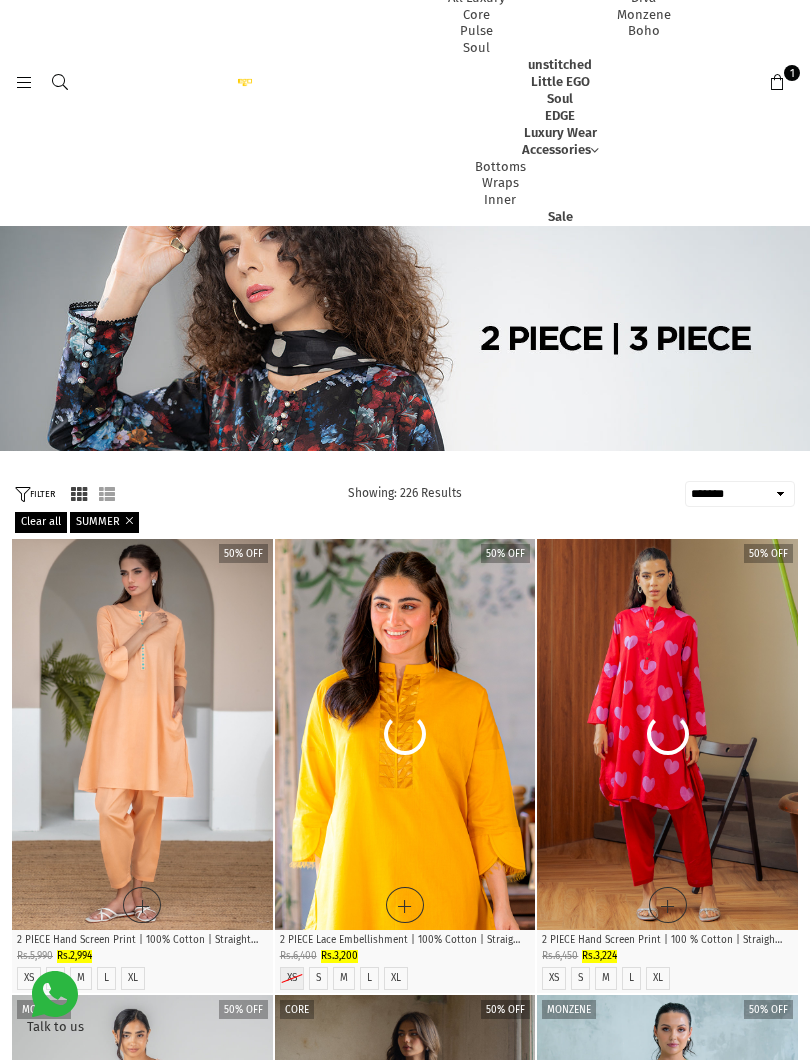 scroll, scrollTop: 103, scrollLeft: 0, axis: vertical 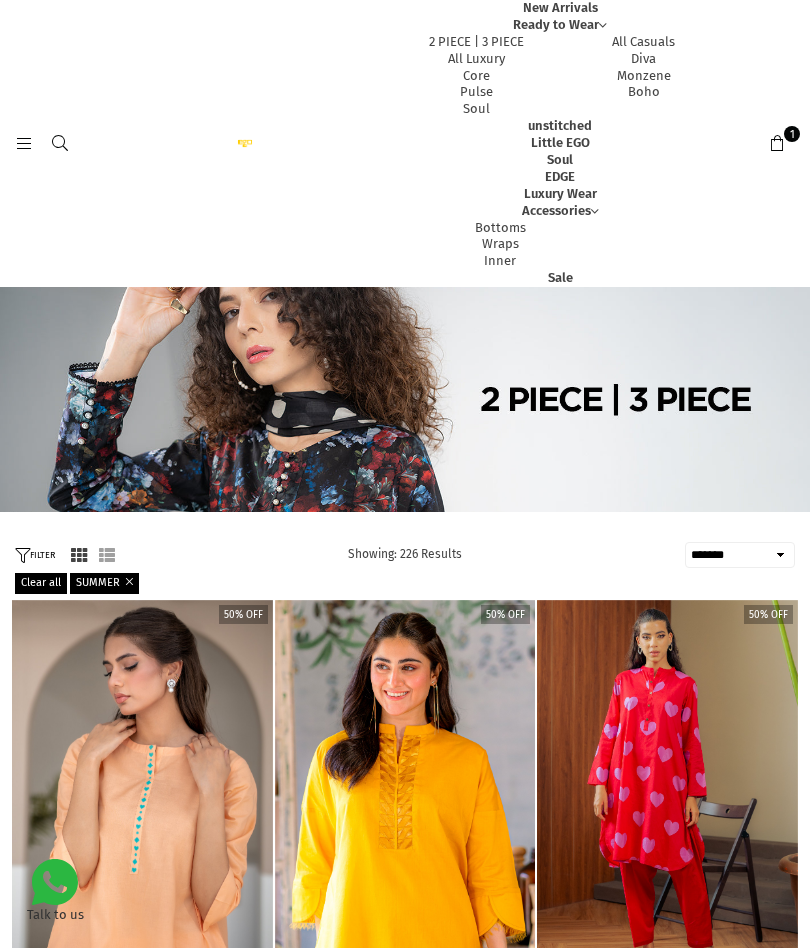 select on "**********" 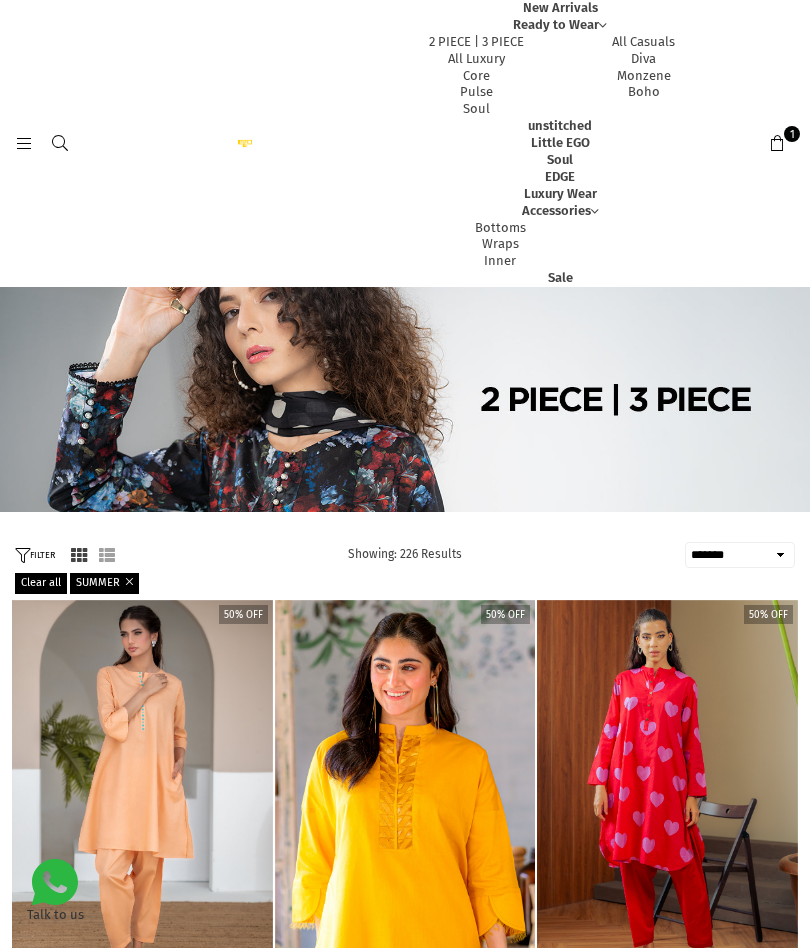 click at bounding box center (403, 796) 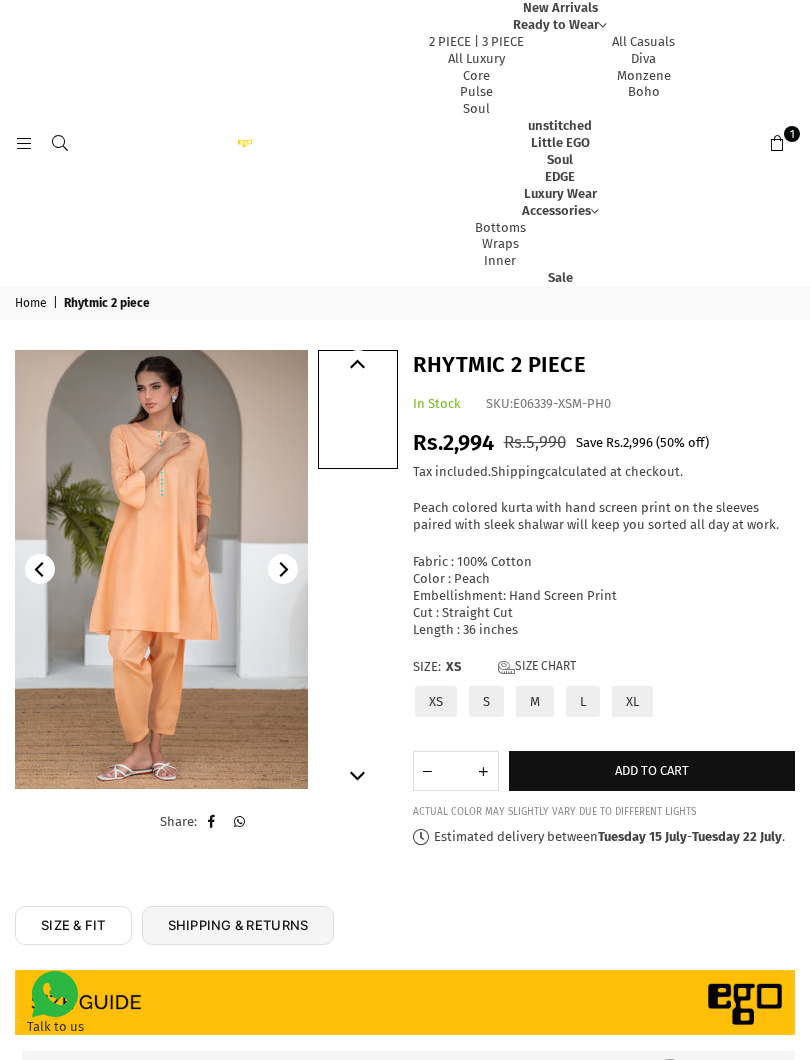scroll, scrollTop: 0, scrollLeft: 0, axis: both 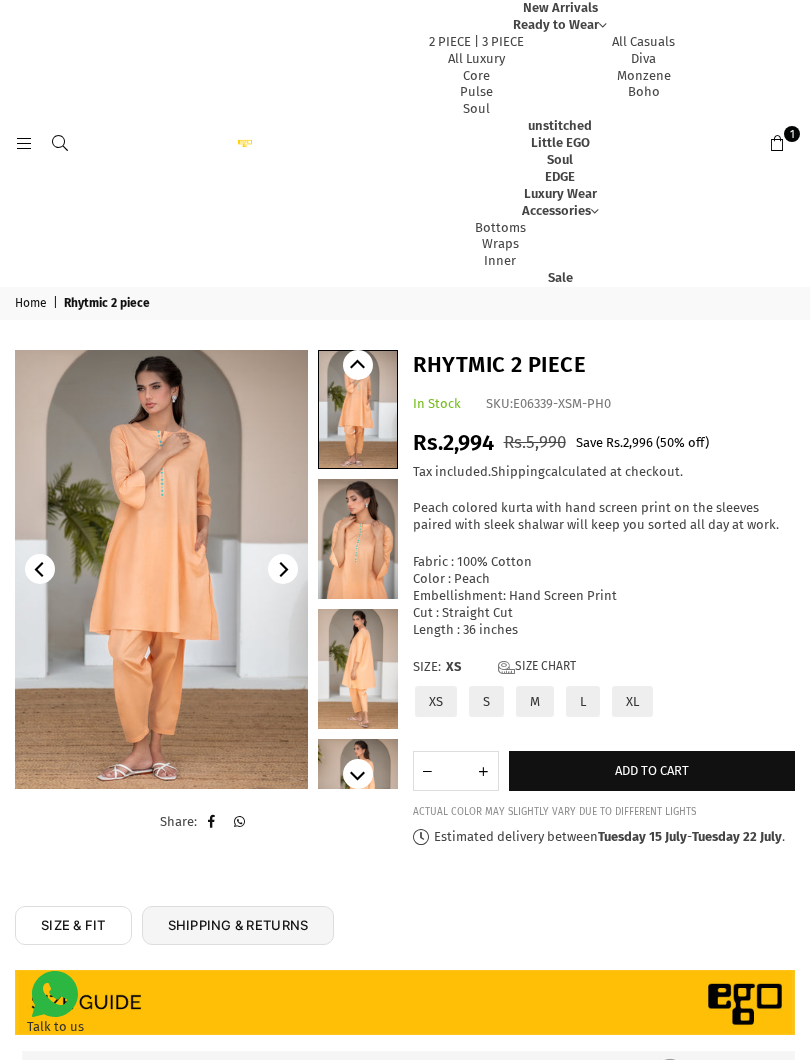 click at bounding box center (161, 569) 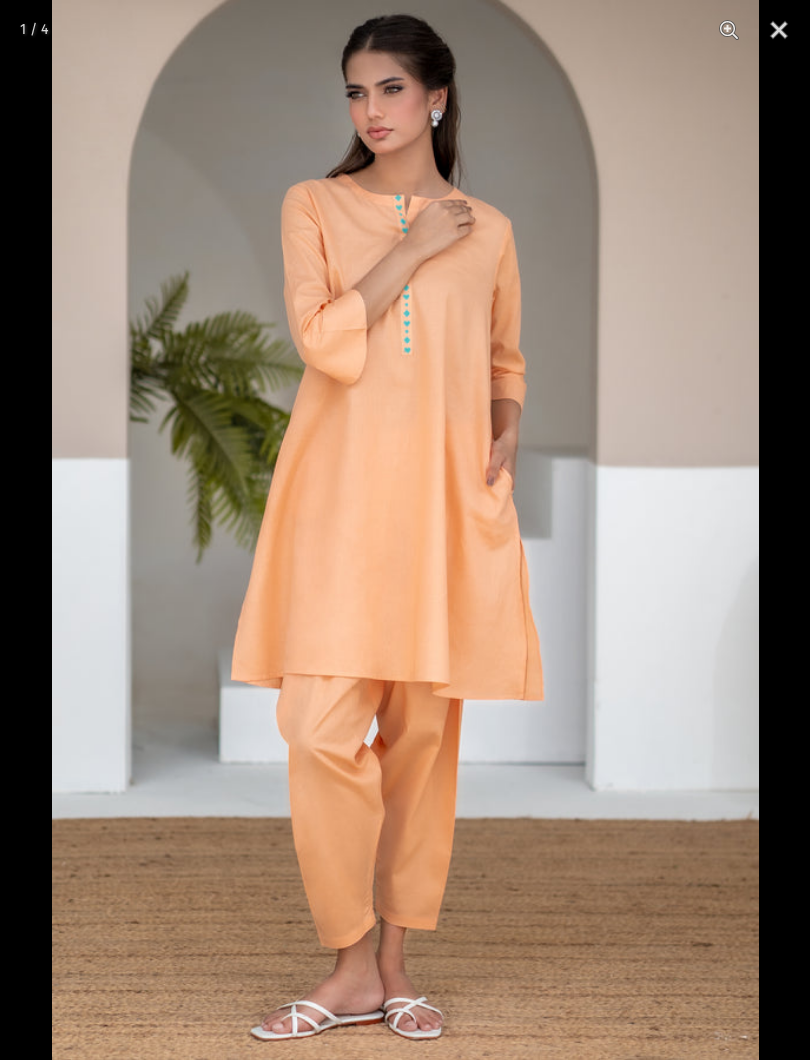 click at bounding box center (405, 530) 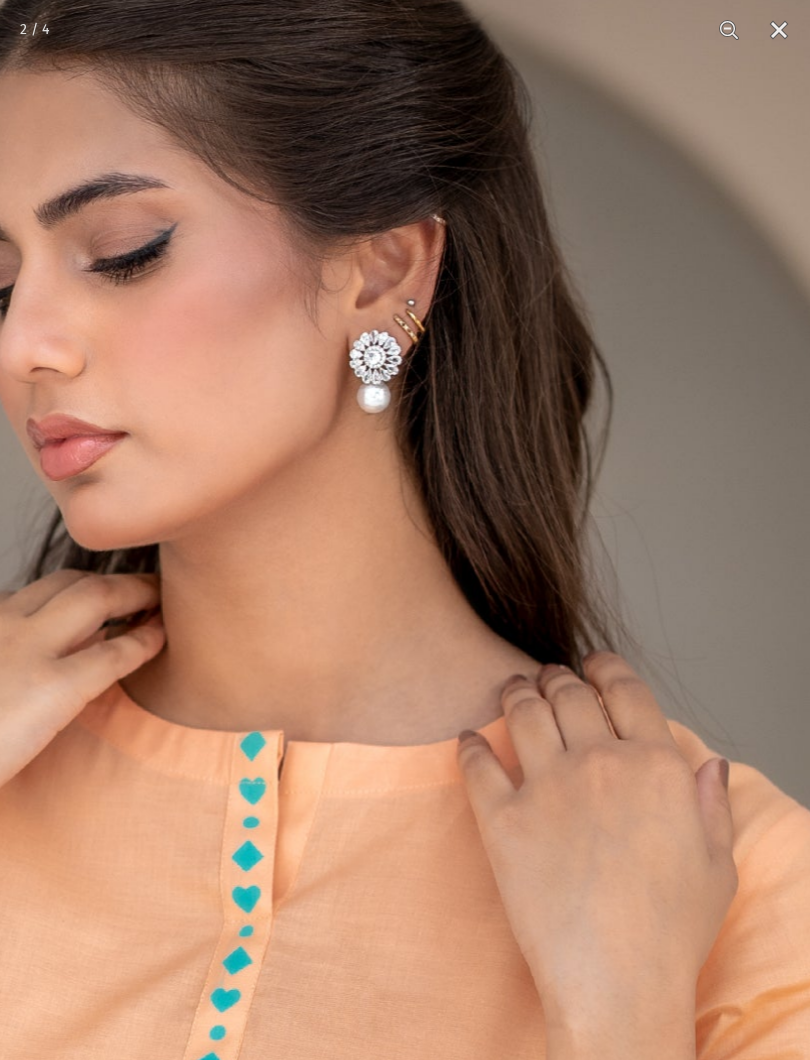 click at bounding box center (201, 1039) 